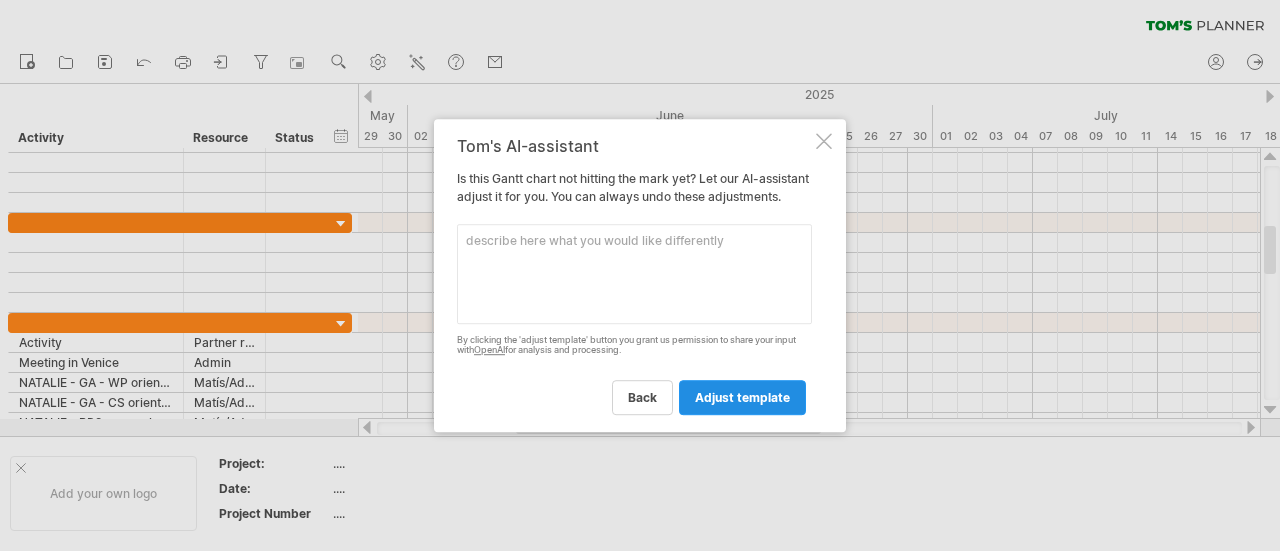 scroll, scrollTop: 0, scrollLeft: 0, axis: both 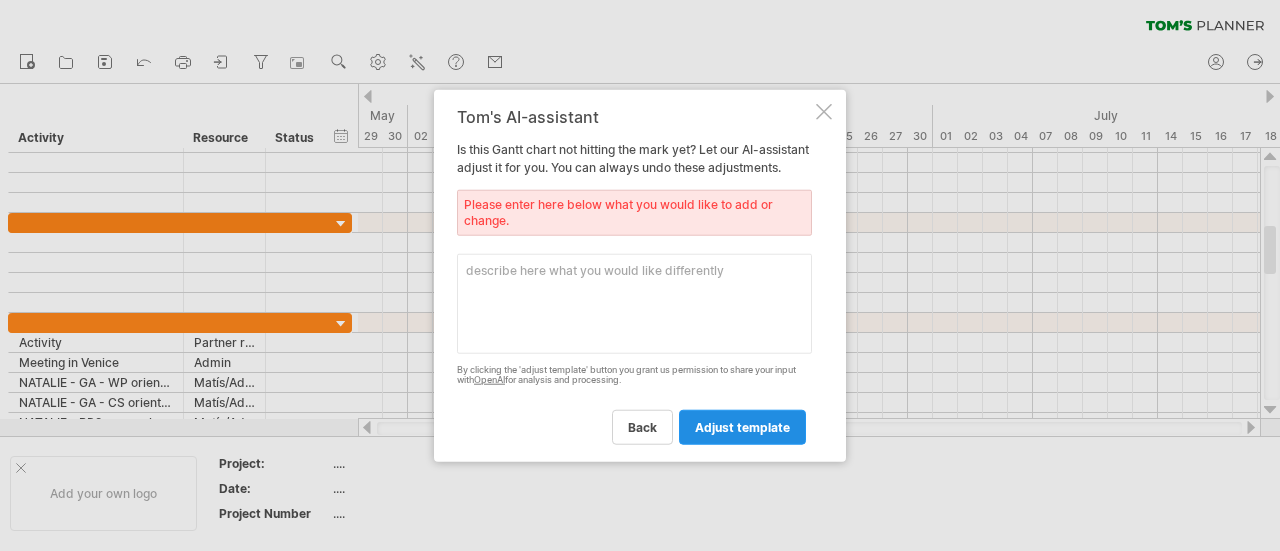 click on "adjust template" at bounding box center (742, 427) 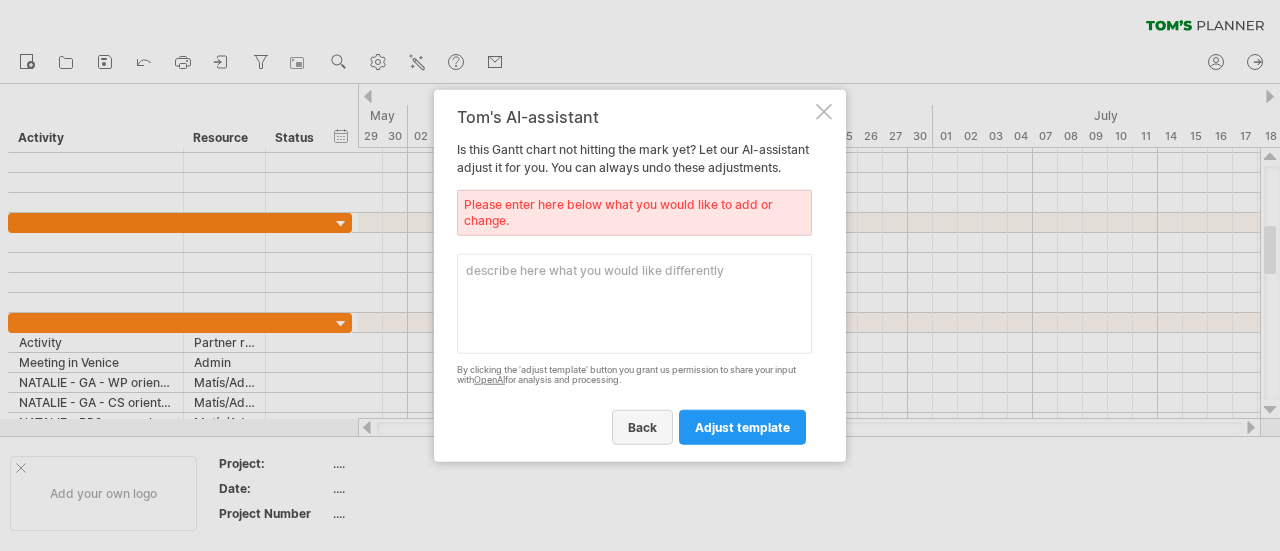 click on "back" at bounding box center [642, 427] 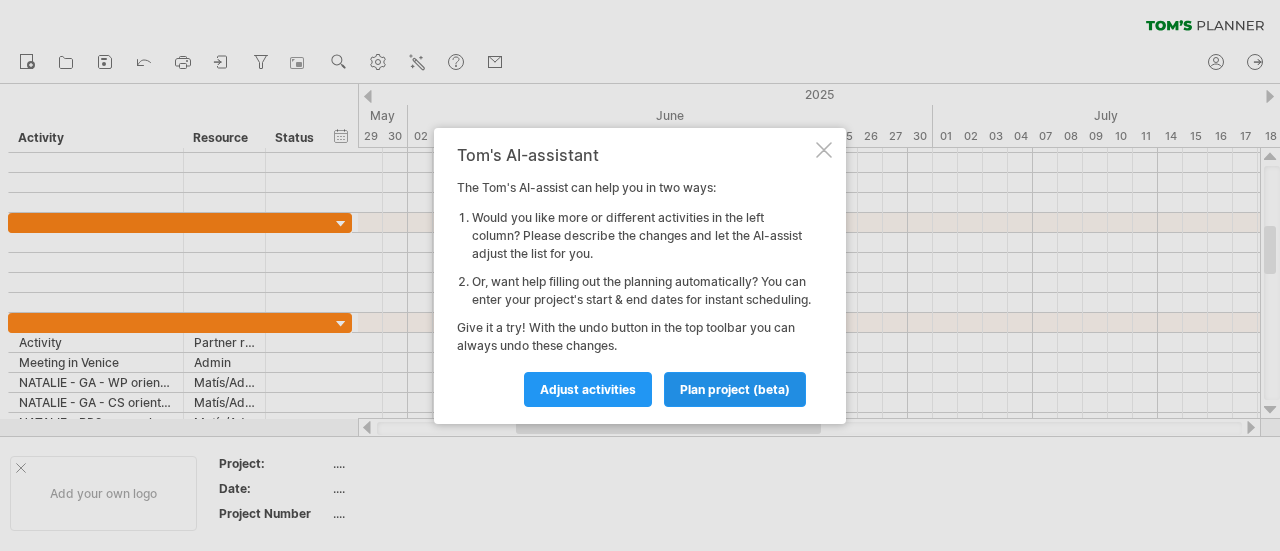 click on "plan project (beta)" at bounding box center (735, 389) 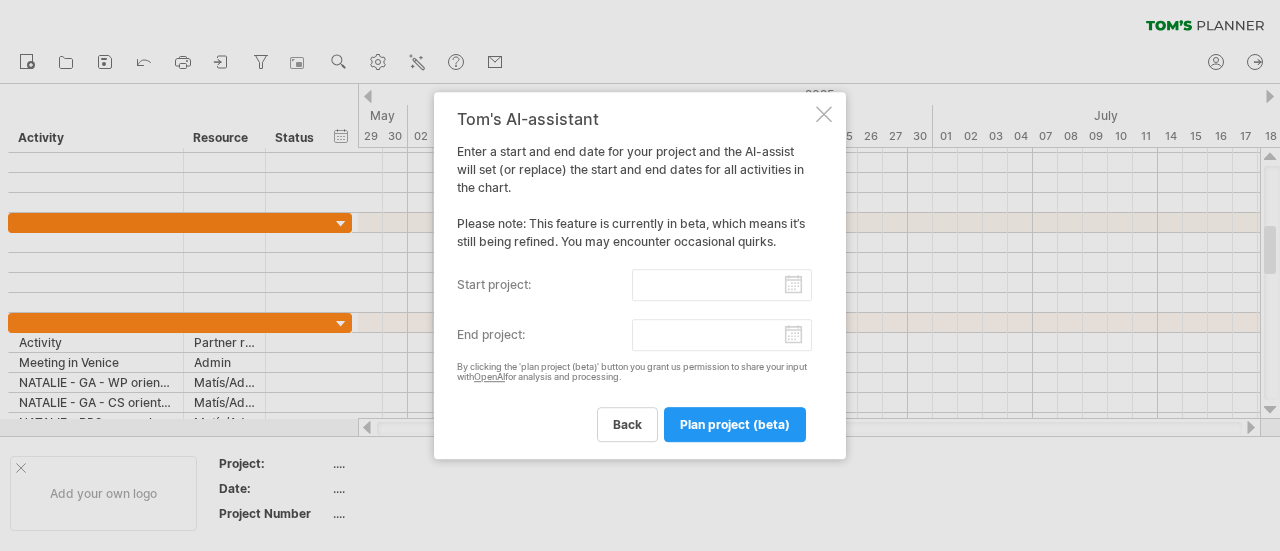 click on "start project:" at bounding box center [722, 285] 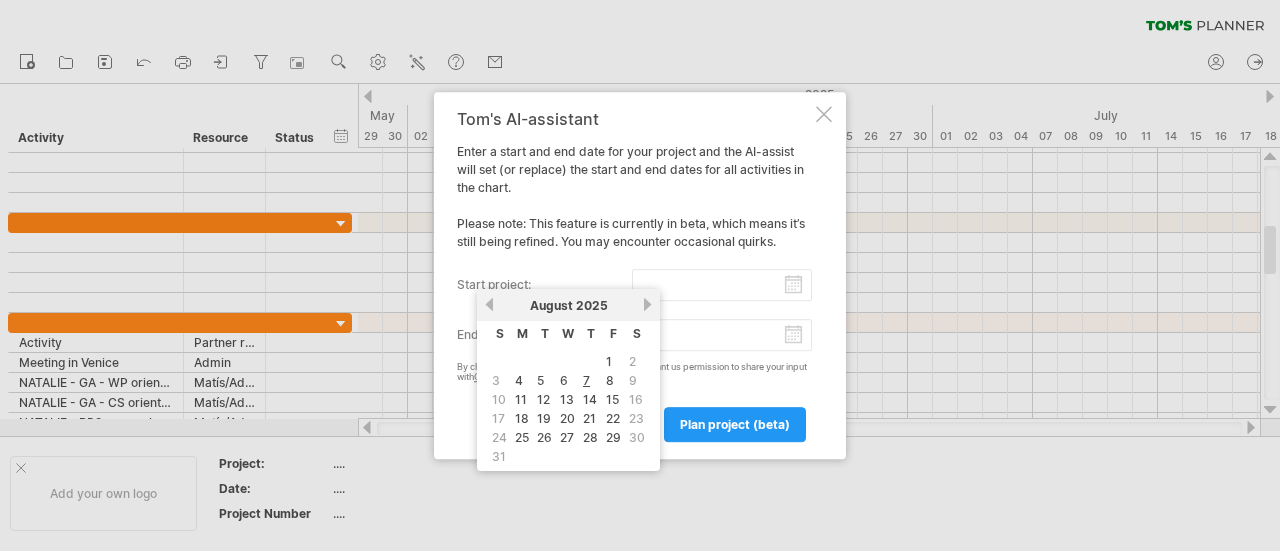click on "previous" at bounding box center [489, 304] 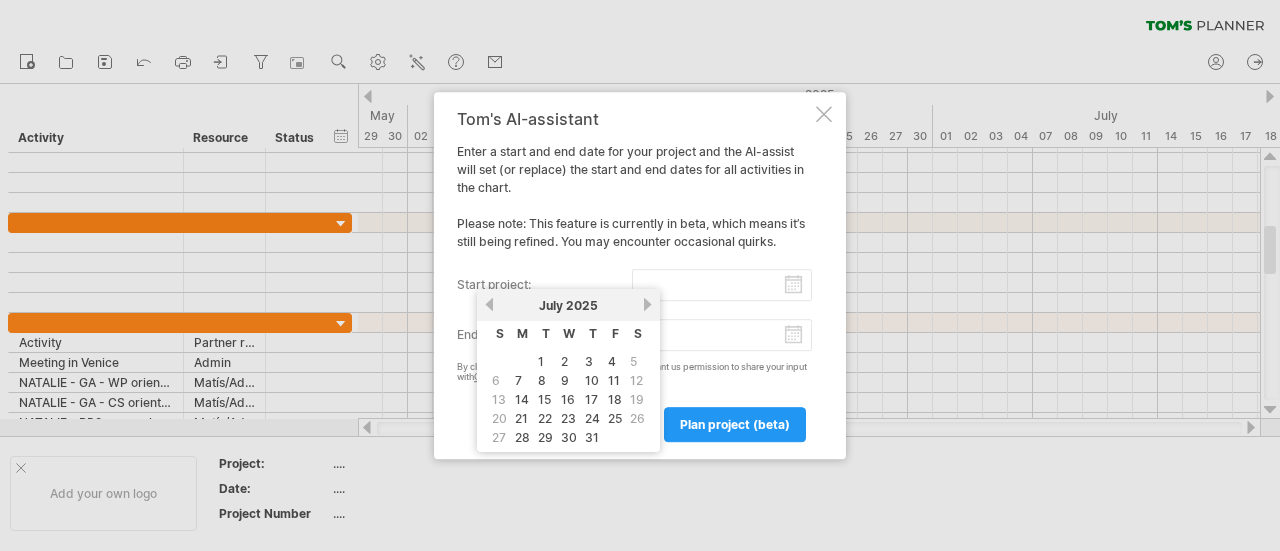 click on "previous" at bounding box center [489, 304] 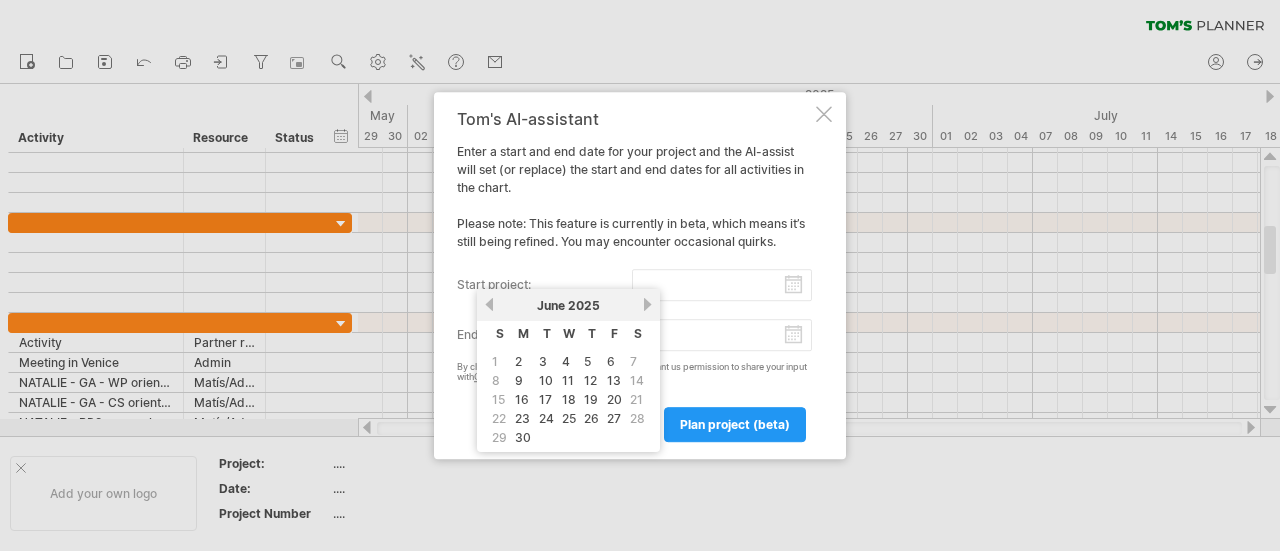 click on "previous" at bounding box center [489, 304] 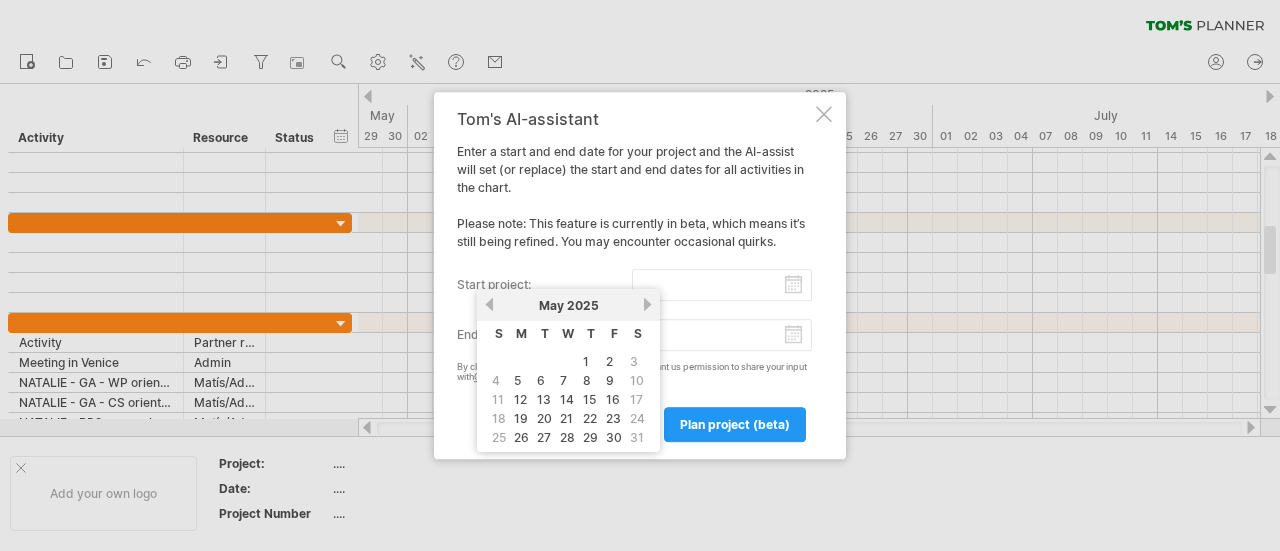 click on "previous" at bounding box center [489, 304] 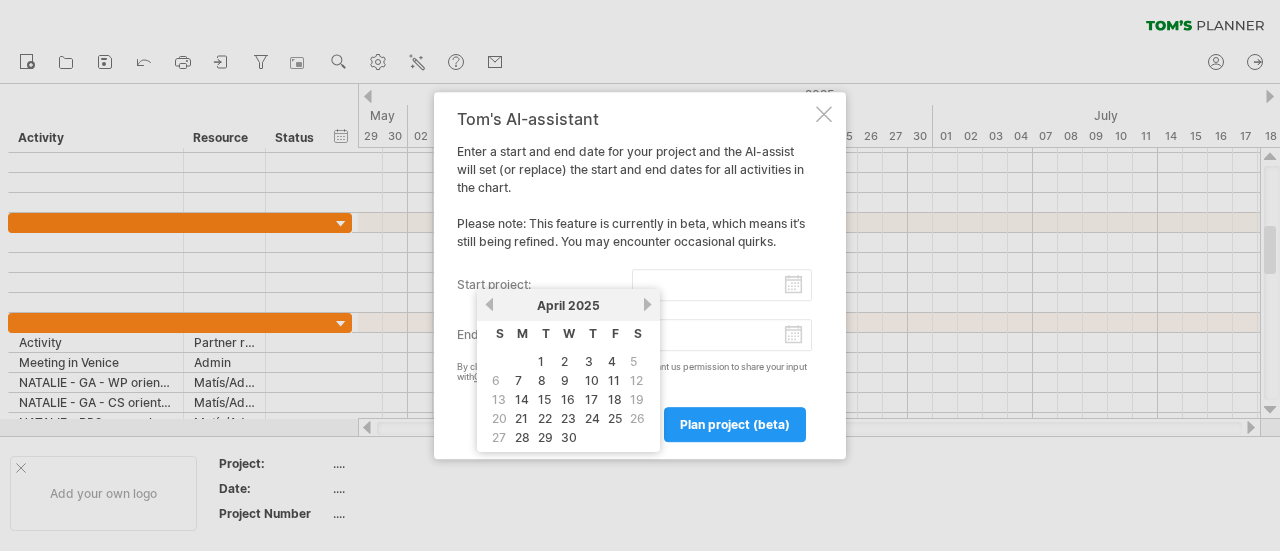 click on "previous" at bounding box center (489, 304) 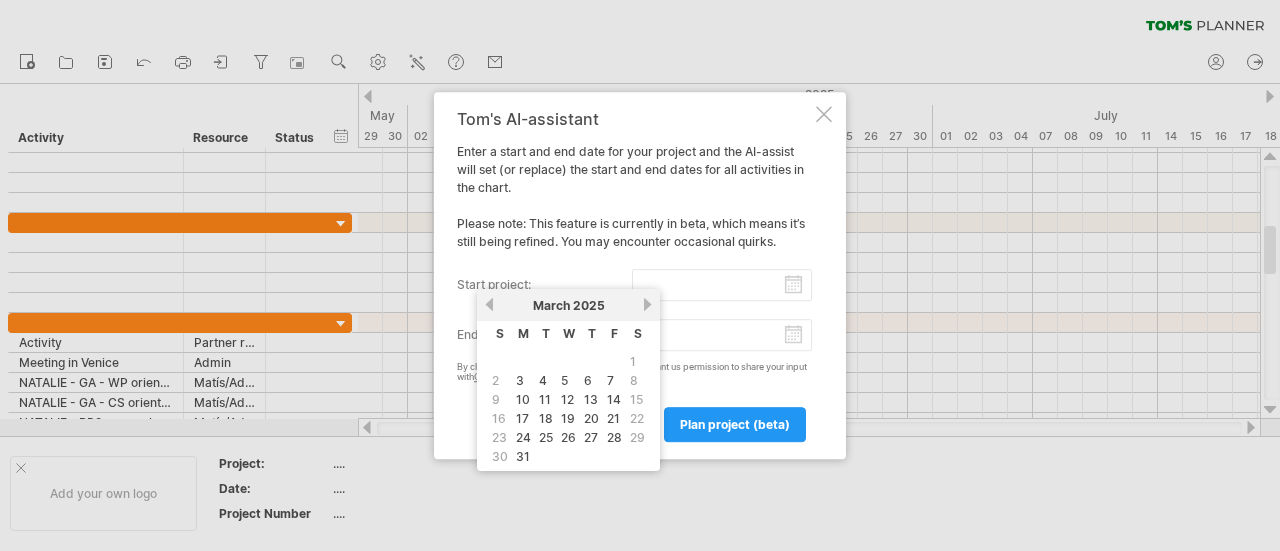 click on "previous" at bounding box center [489, 304] 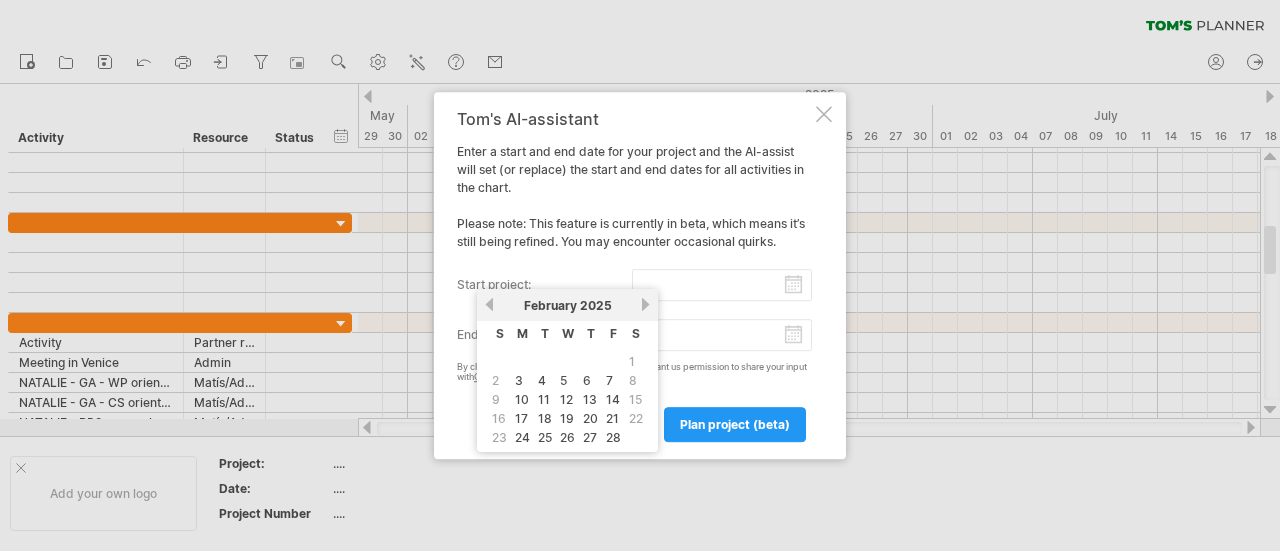 click on "previous next February   [YEAR]" at bounding box center (567, 305) 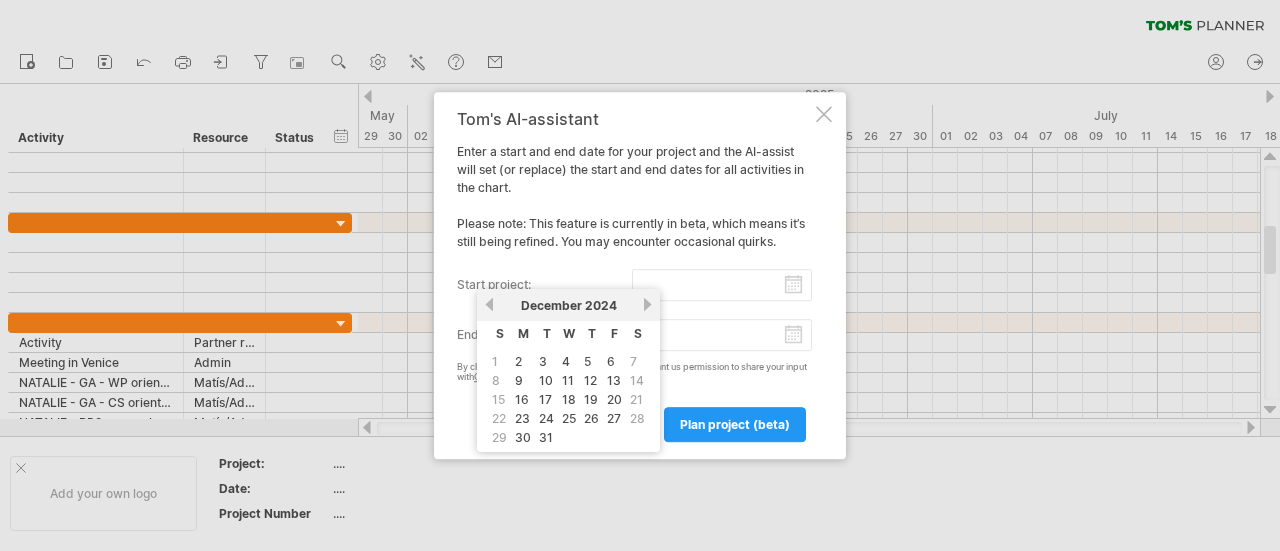 click on "previous" at bounding box center (489, 304) 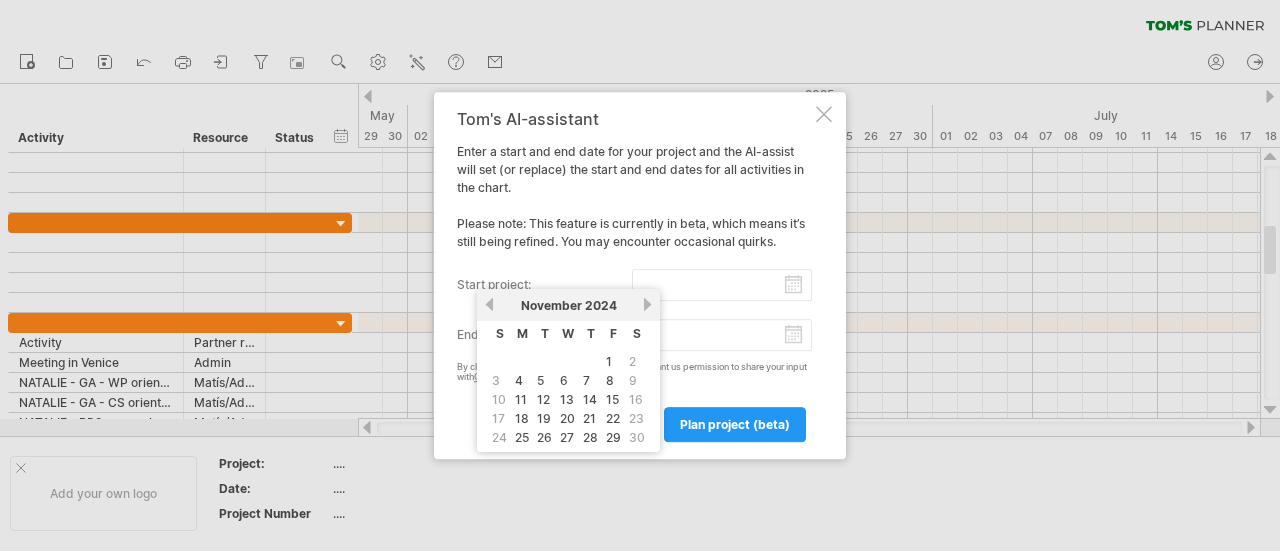 click on "previous" at bounding box center (489, 304) 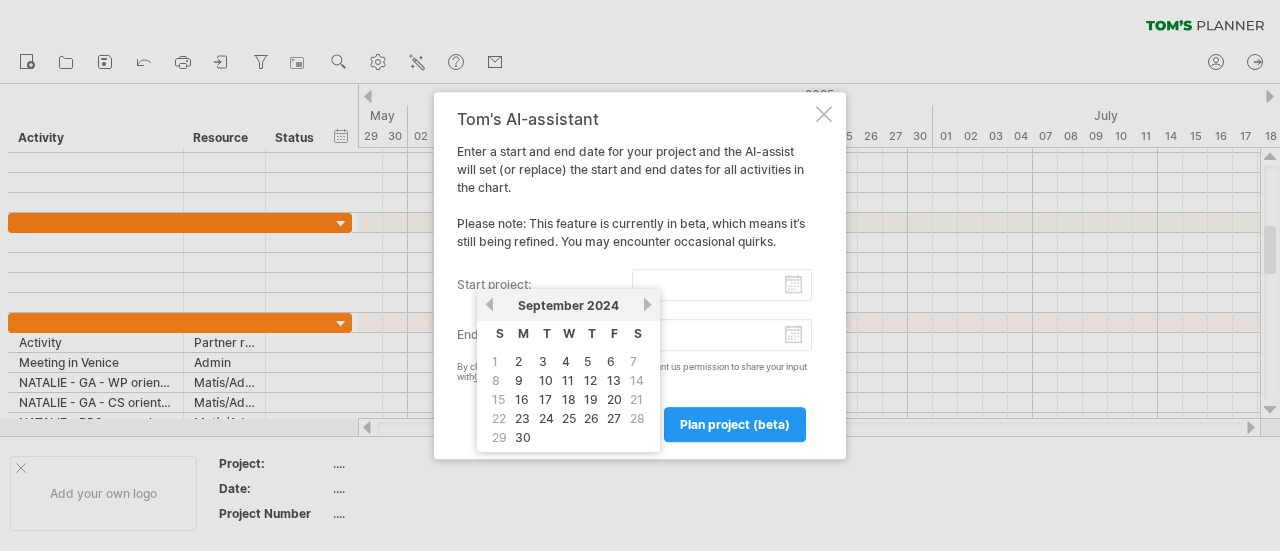 click on "previous" at bounding box center [489, 304] 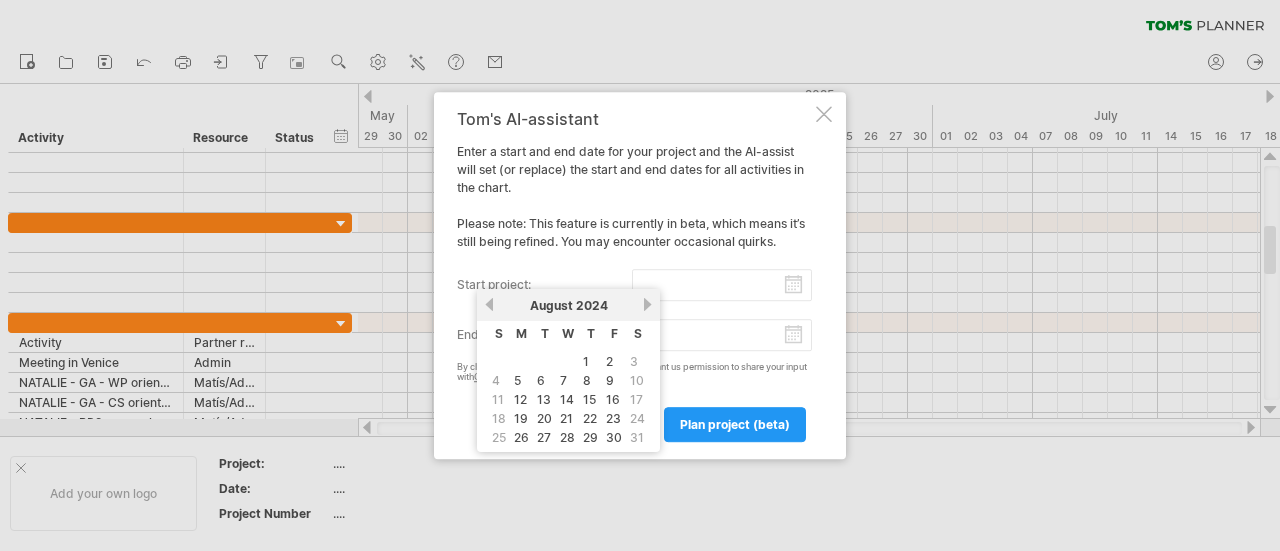 click on "previous" at bounding box center [489, 304] 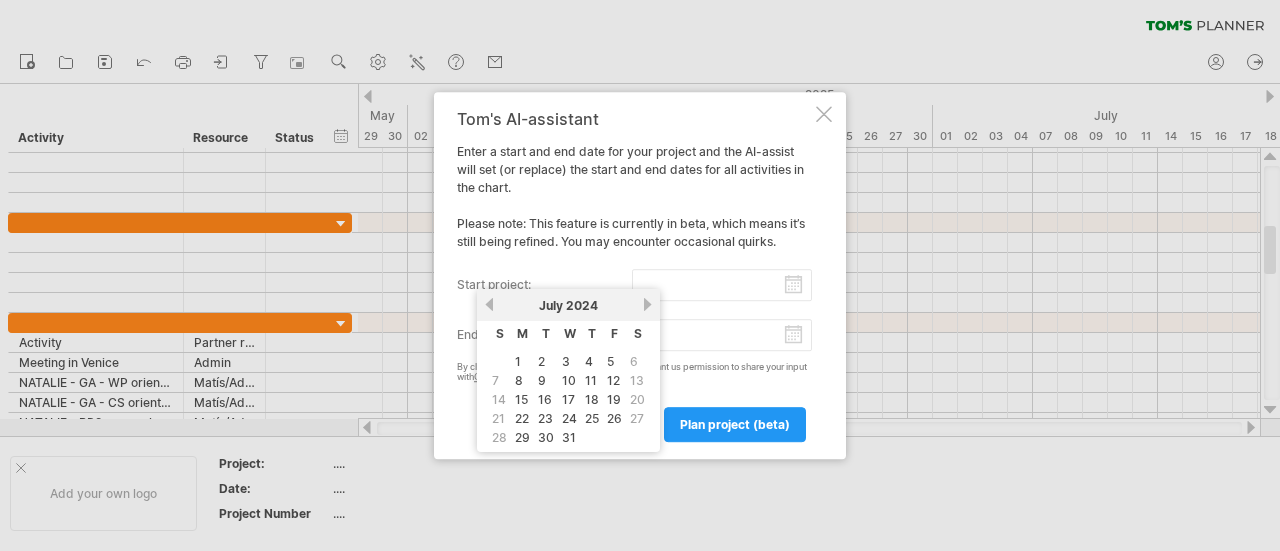 click on "previous" at bounding box center [489, 304] 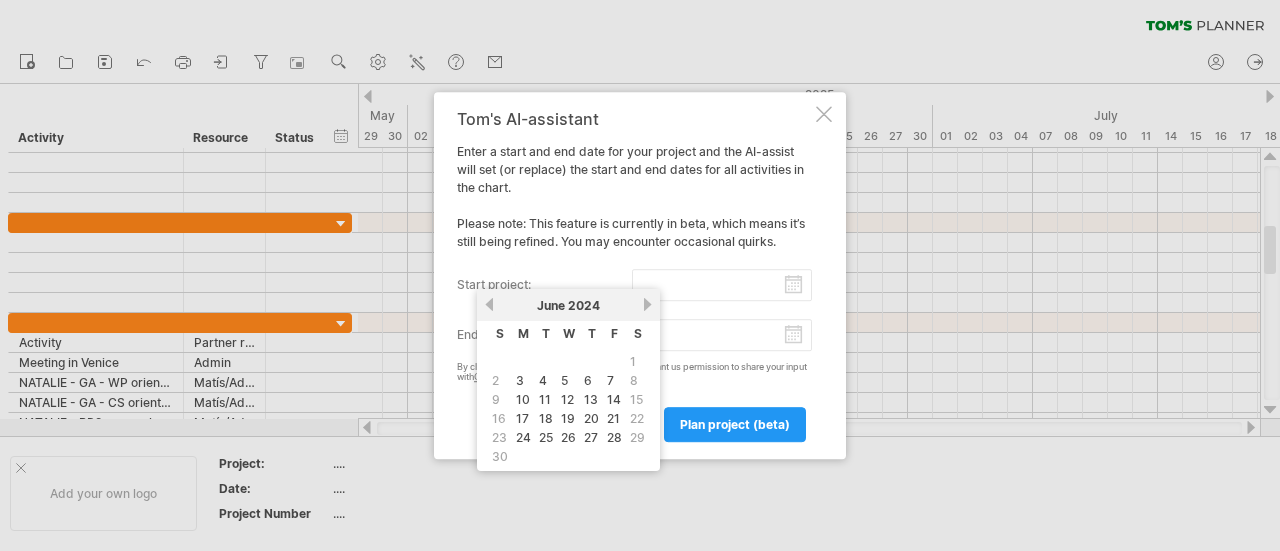 click on "previous" at bounding box center [489, 304] 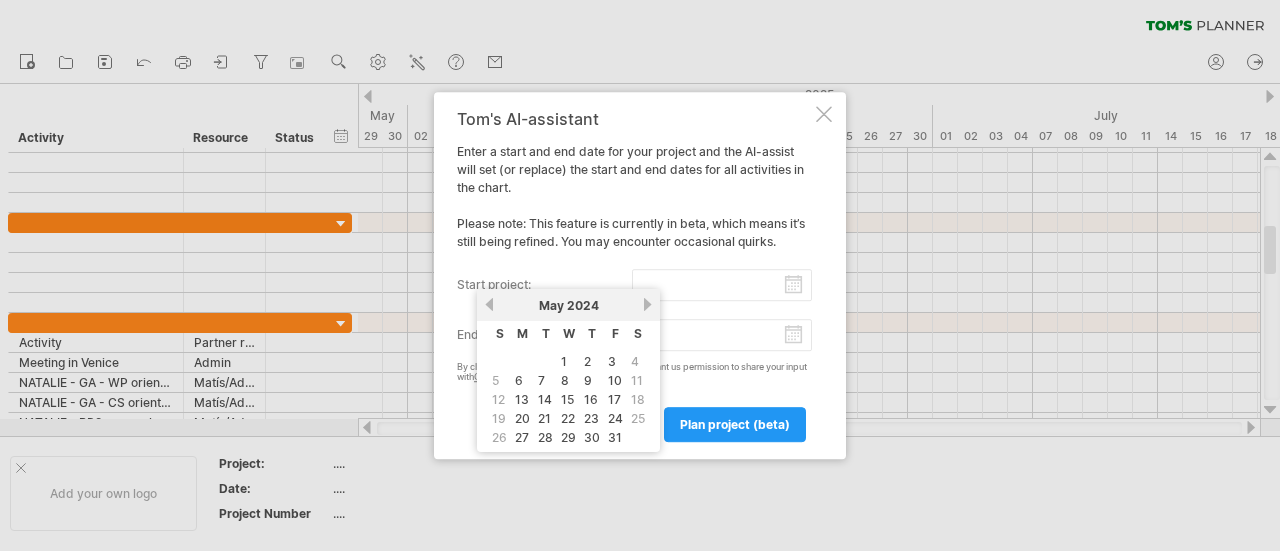 click on "previous" at bounding box center [489, 304] 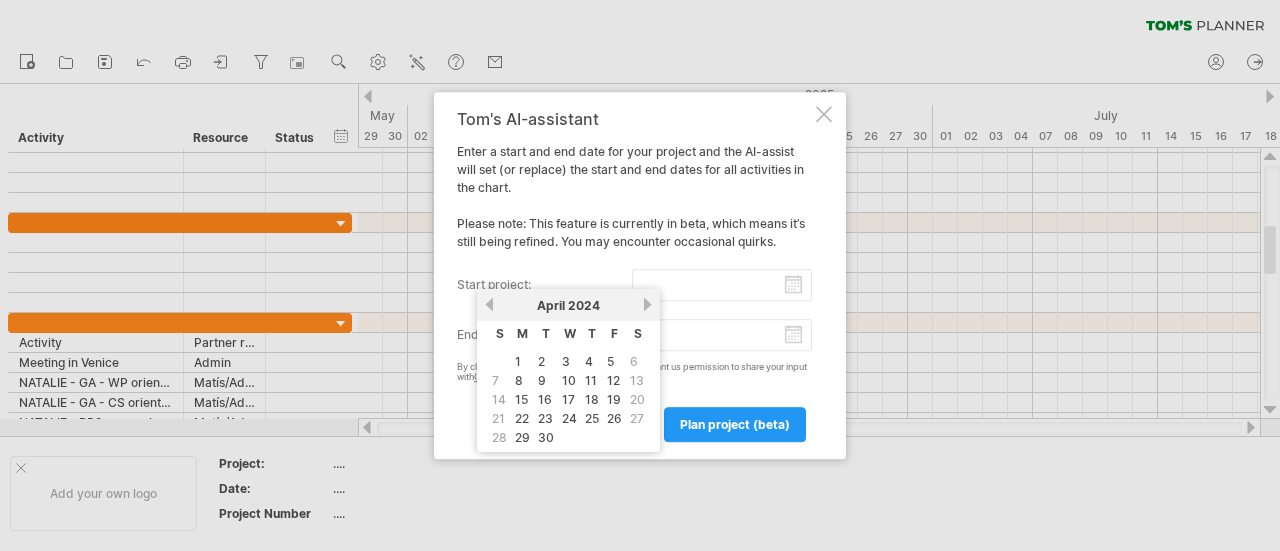 click on "previous" at bounding box center (489, 304) 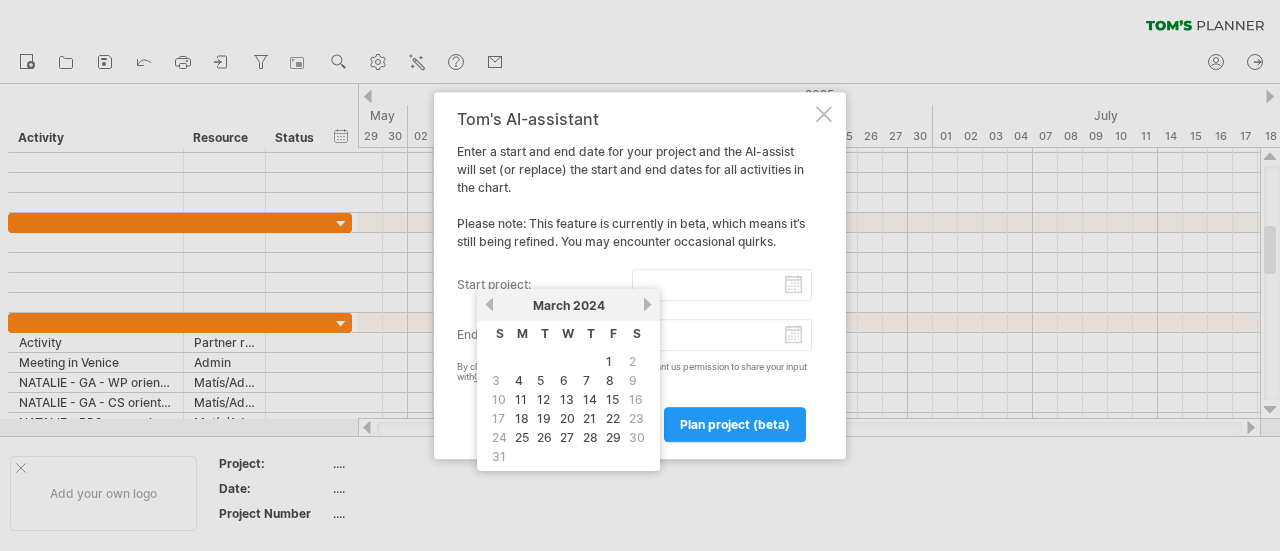 click on "previous" at bounding box center (489, 304) 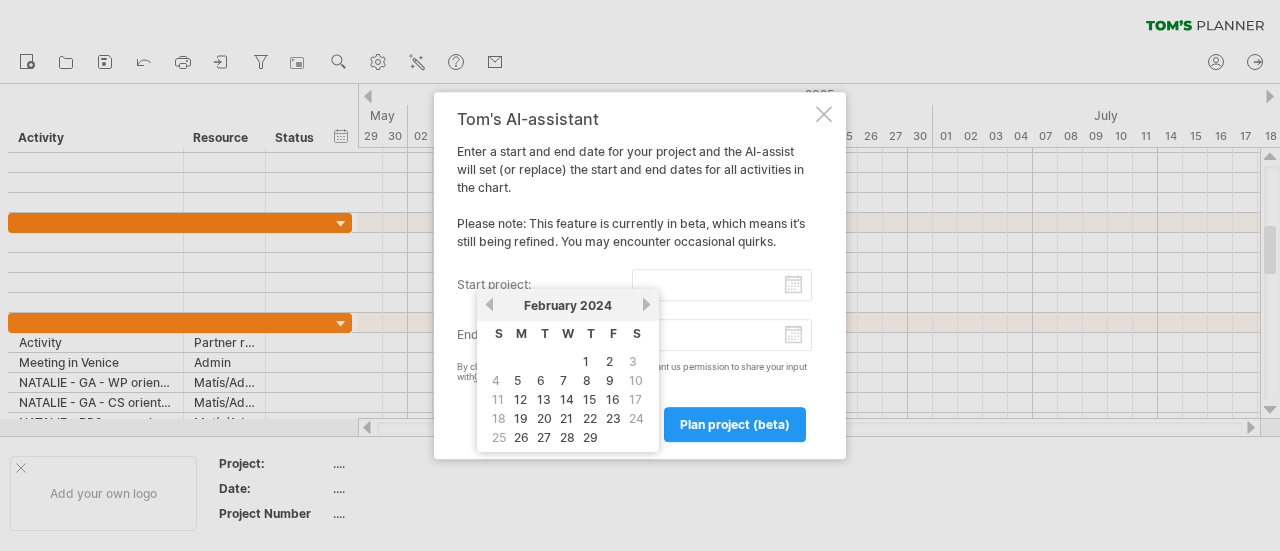 click on "previous" at bounding box center [489, 304] 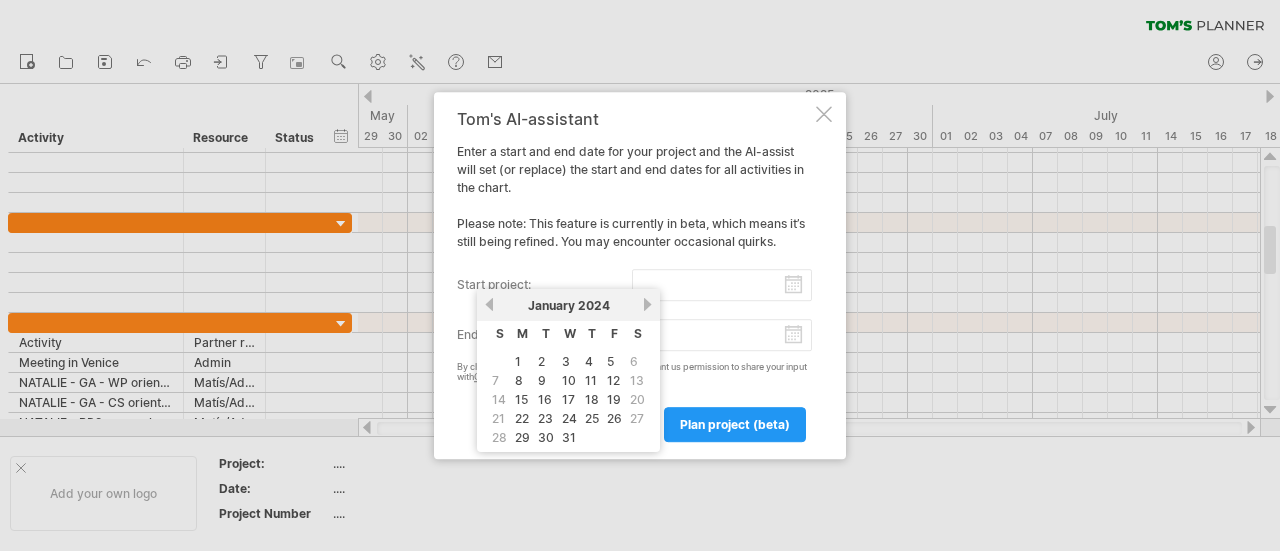 click on "previous" at bounding box center (489, 304) 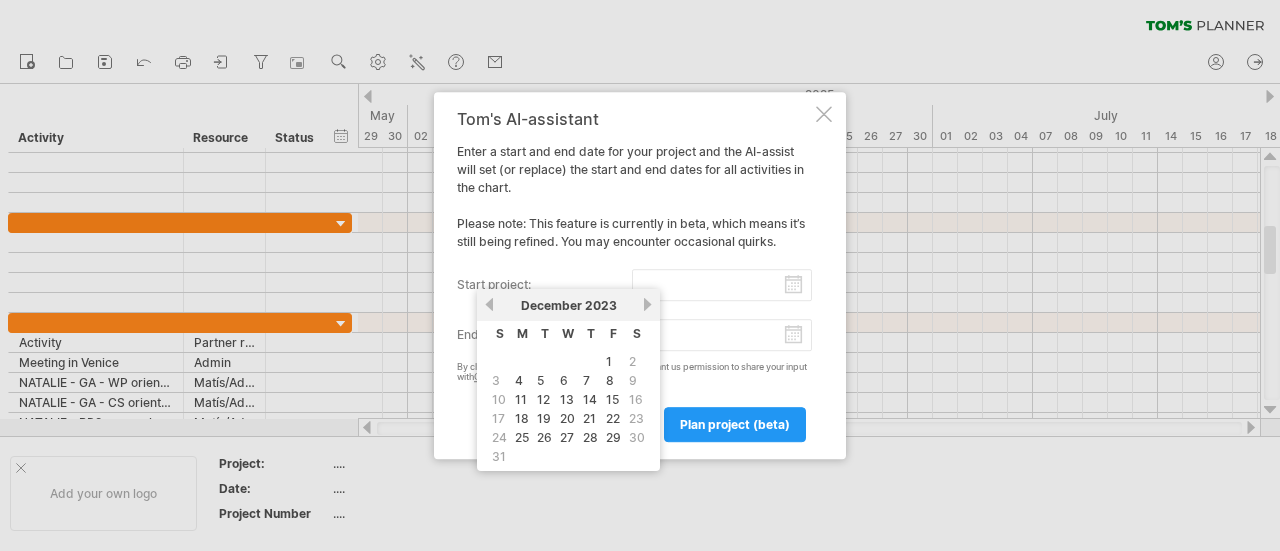 click on "previous" at bounding box center [489, 304] 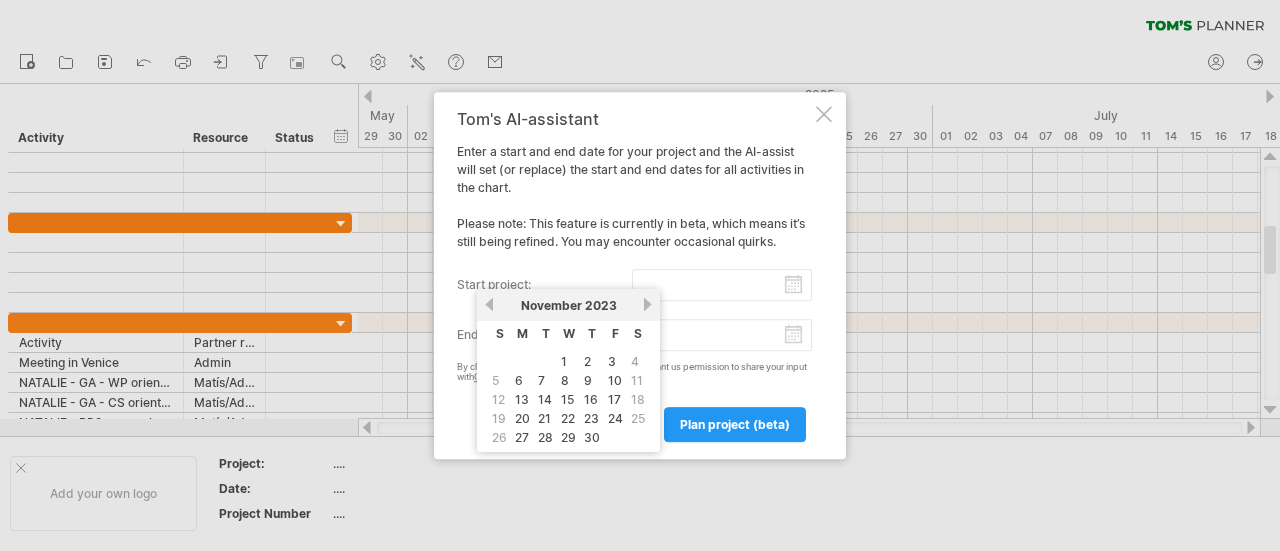 click on "previous" at bounding box center (489, 304) 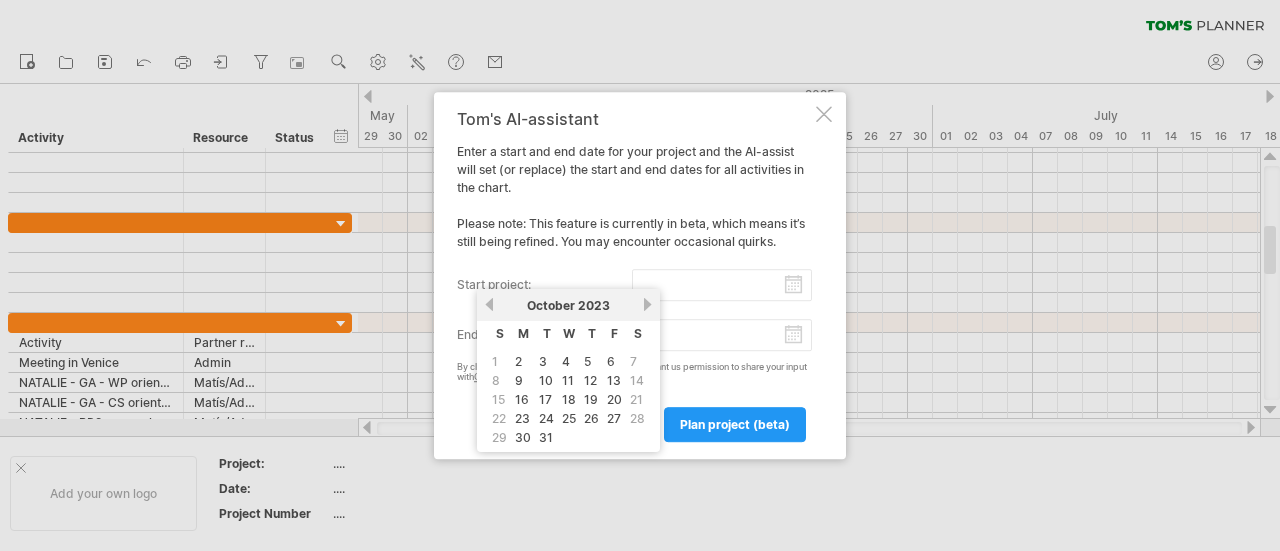 click on "previous" at bounding box center [489, 304] 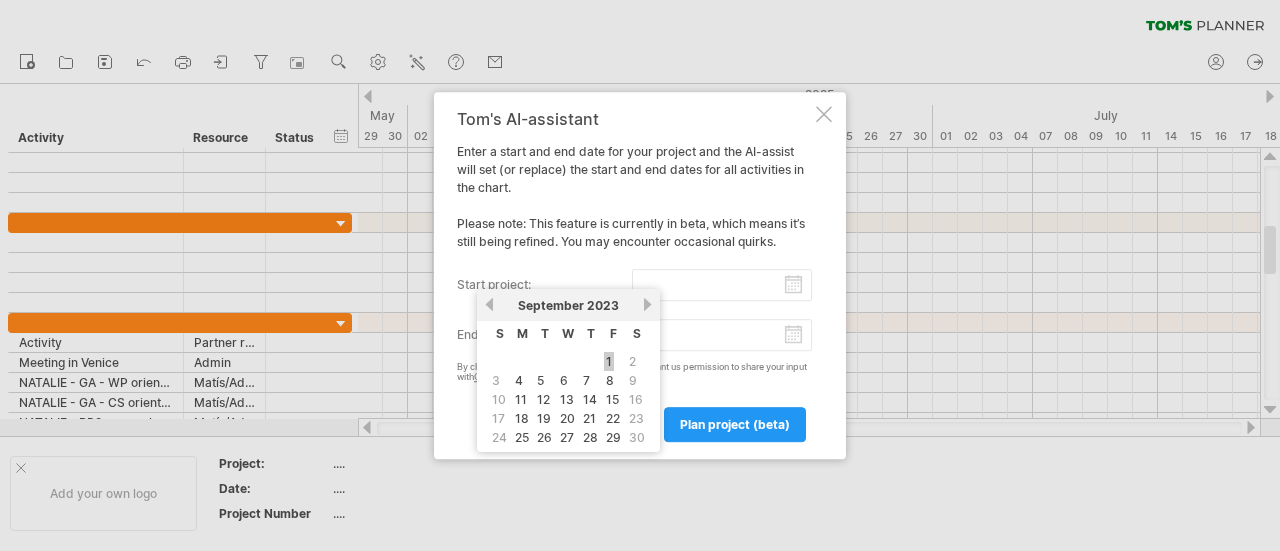 click on "1" at bounding box center [609, 361] 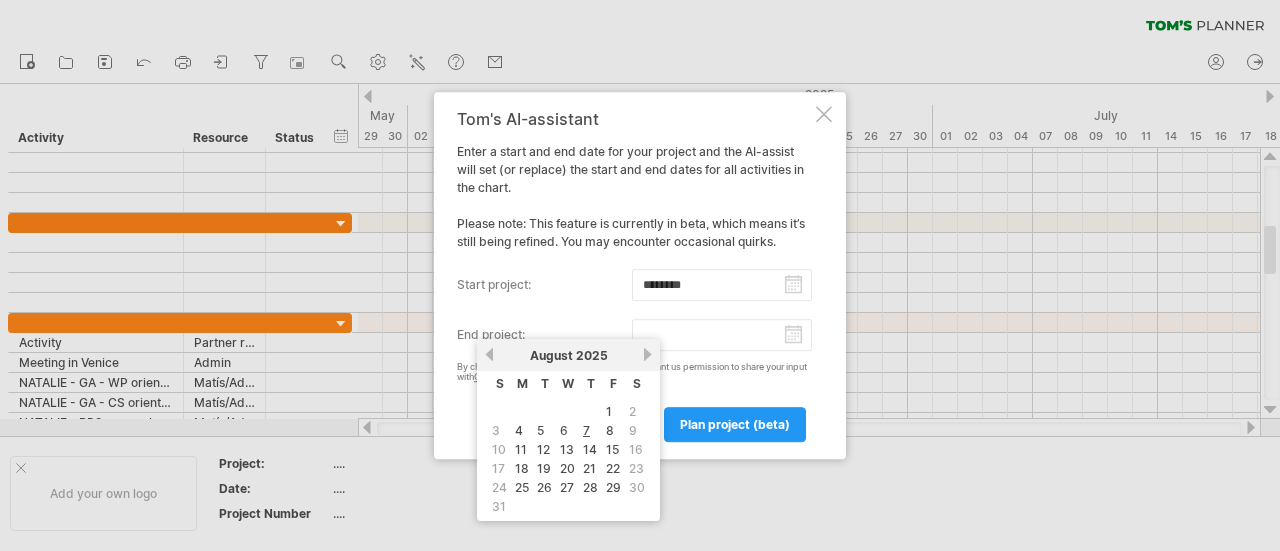 click on "end project:" at bounding box center [722, 335] 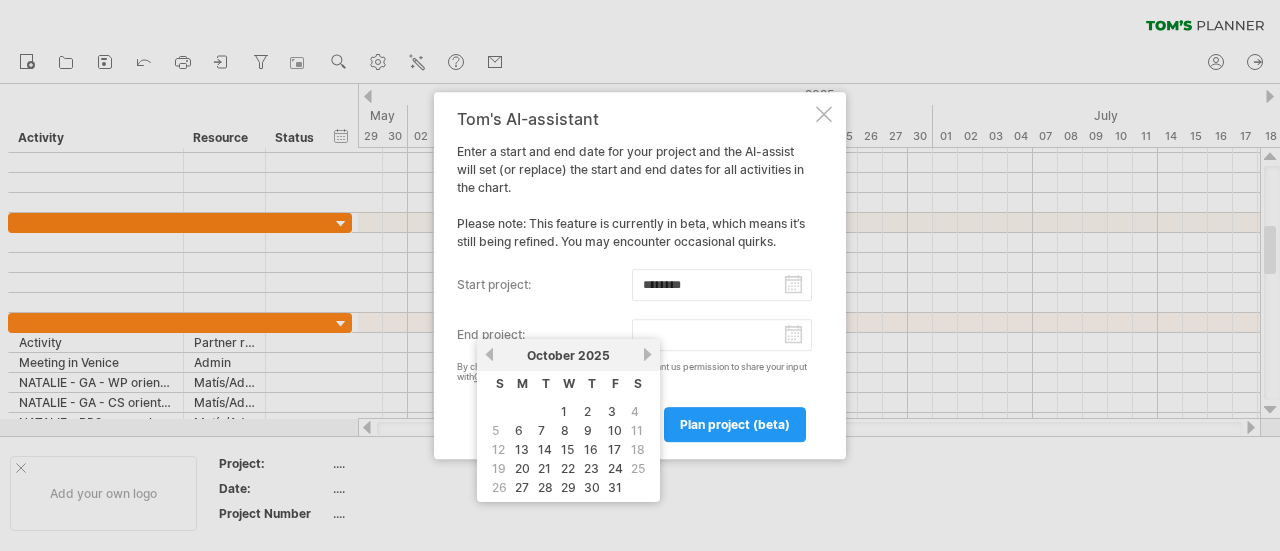 click on "next" at bounding box center [647, 354] 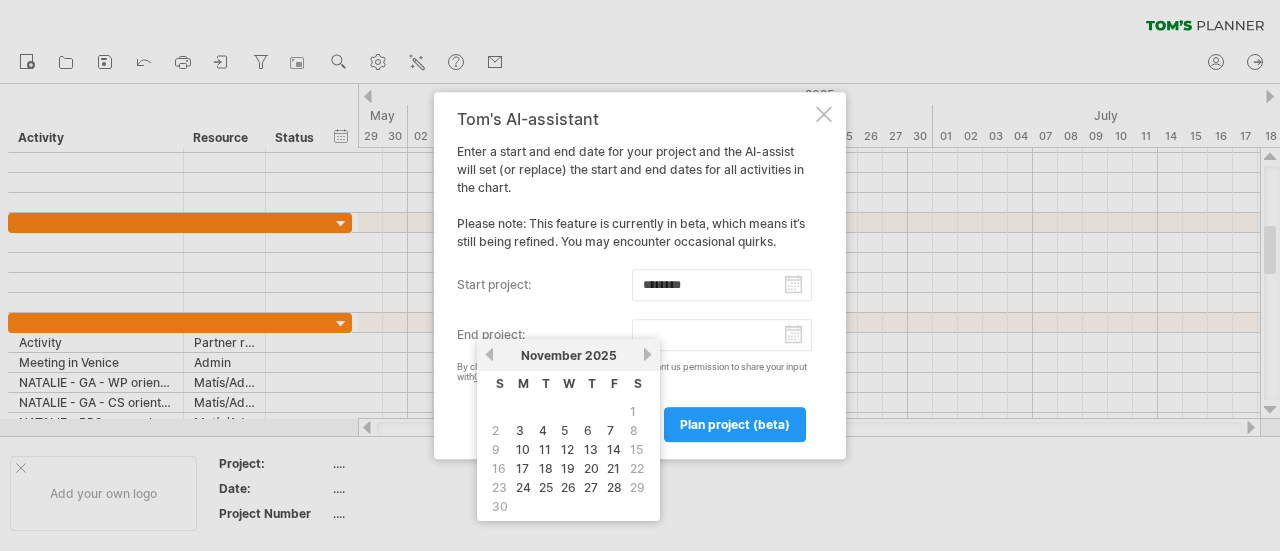 click on "next" at bounding box center [647, 354] 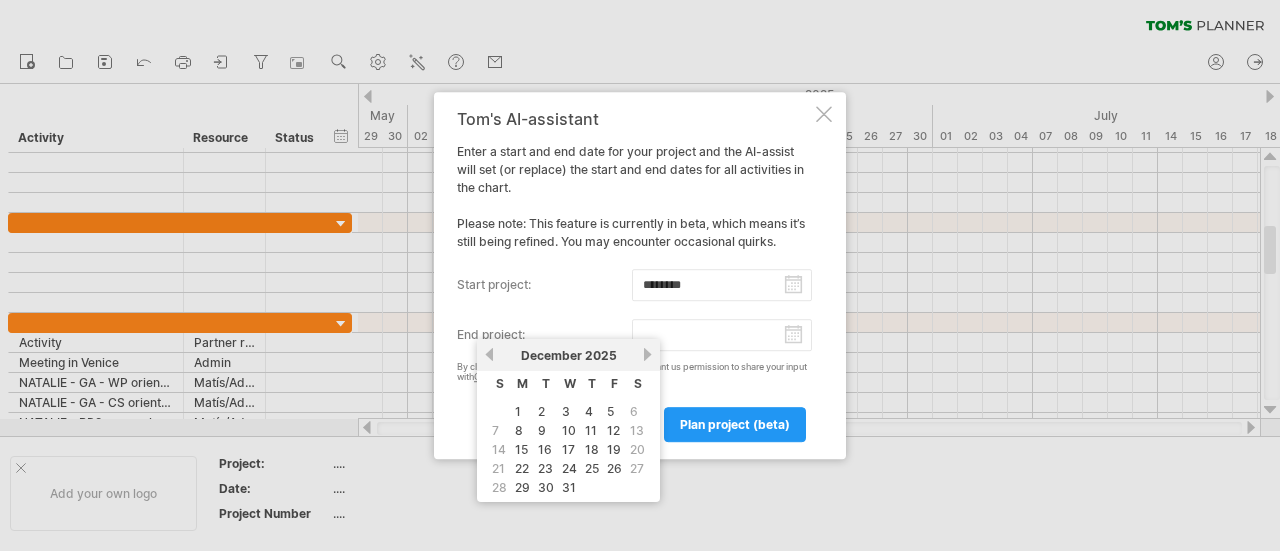click on "next" at bounding box center [647, 354] 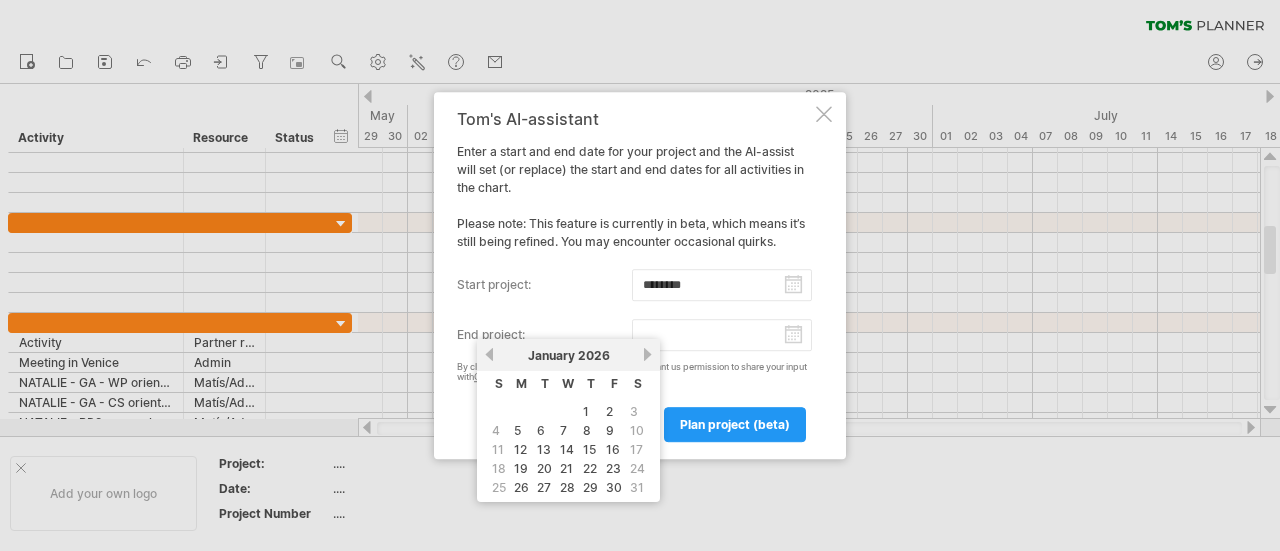 click on "next" at bounding box center [647, 354] 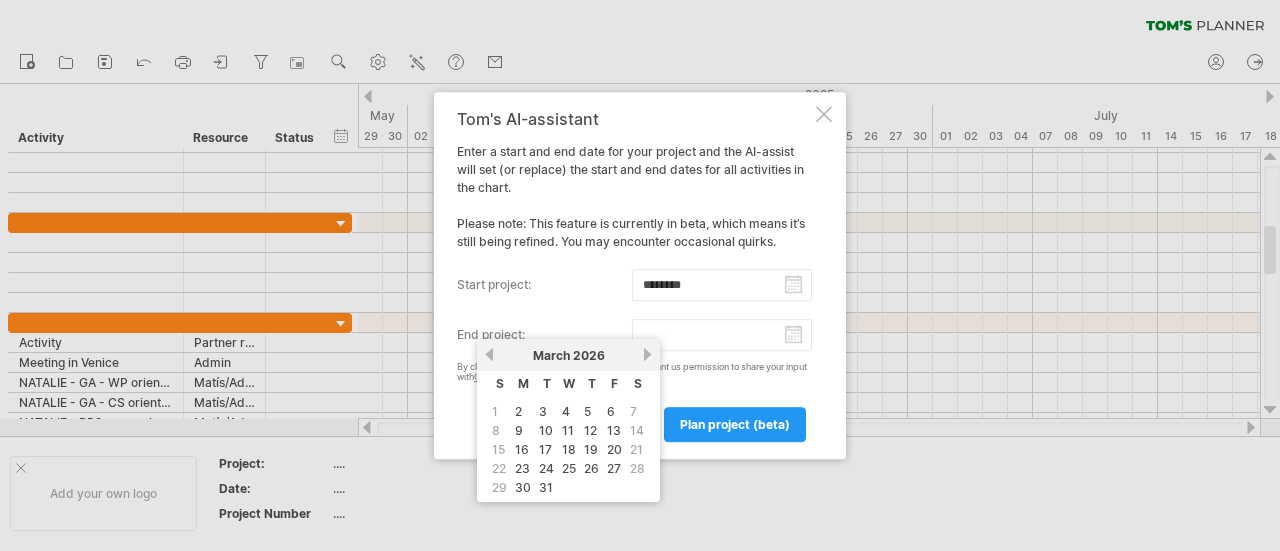 click on "next" at bounding box center [647, 354] 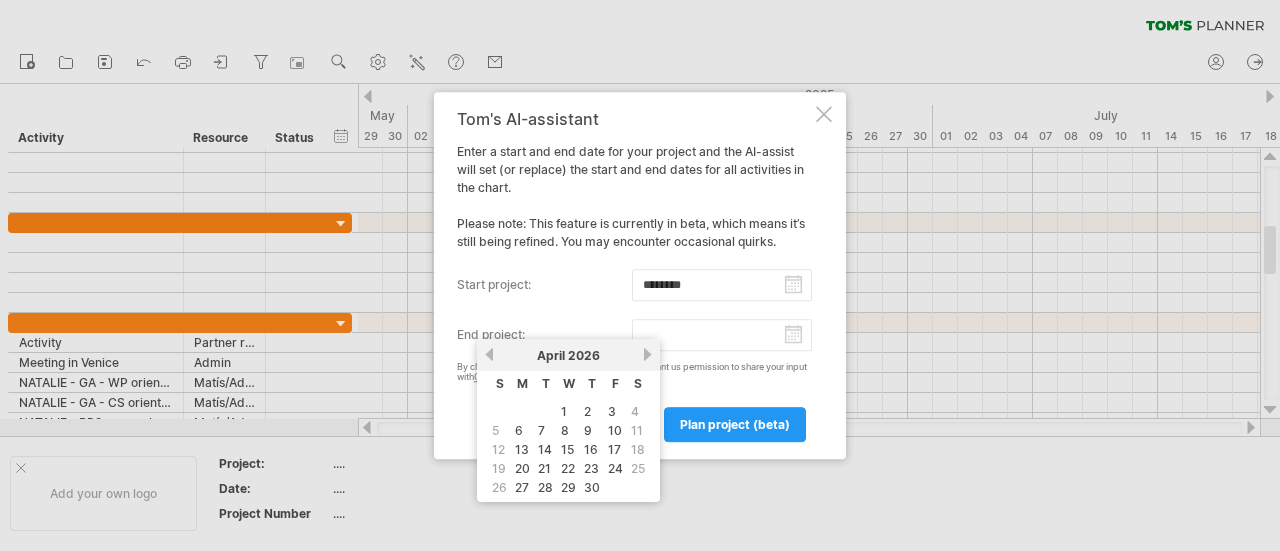 click on "next" at bounding box center (647, 354) 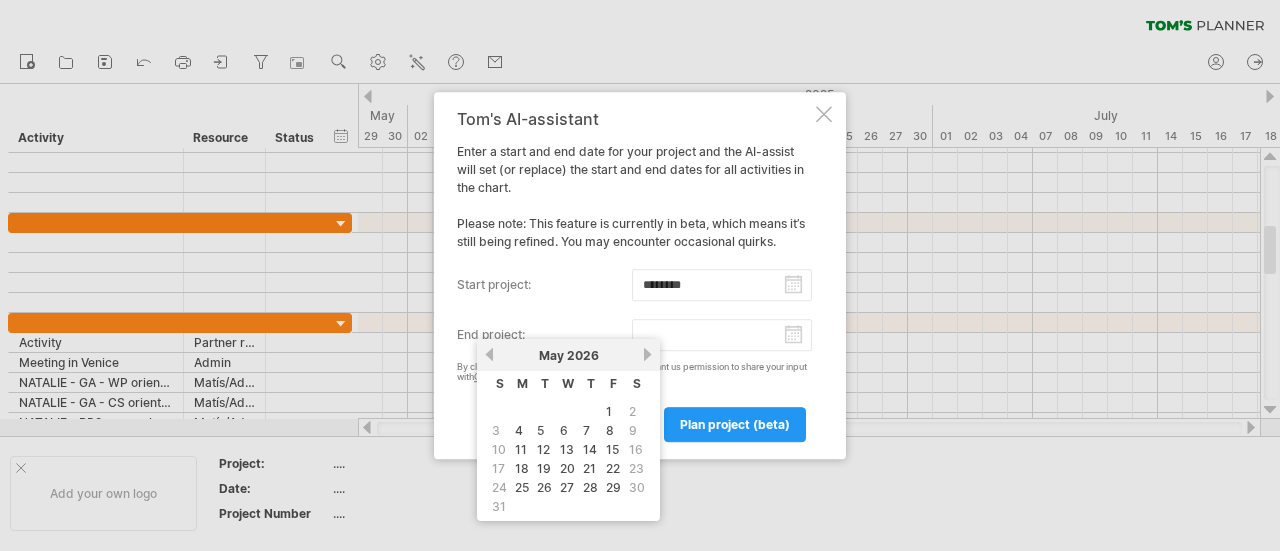 click on "next" at bounding box center (647, 354) 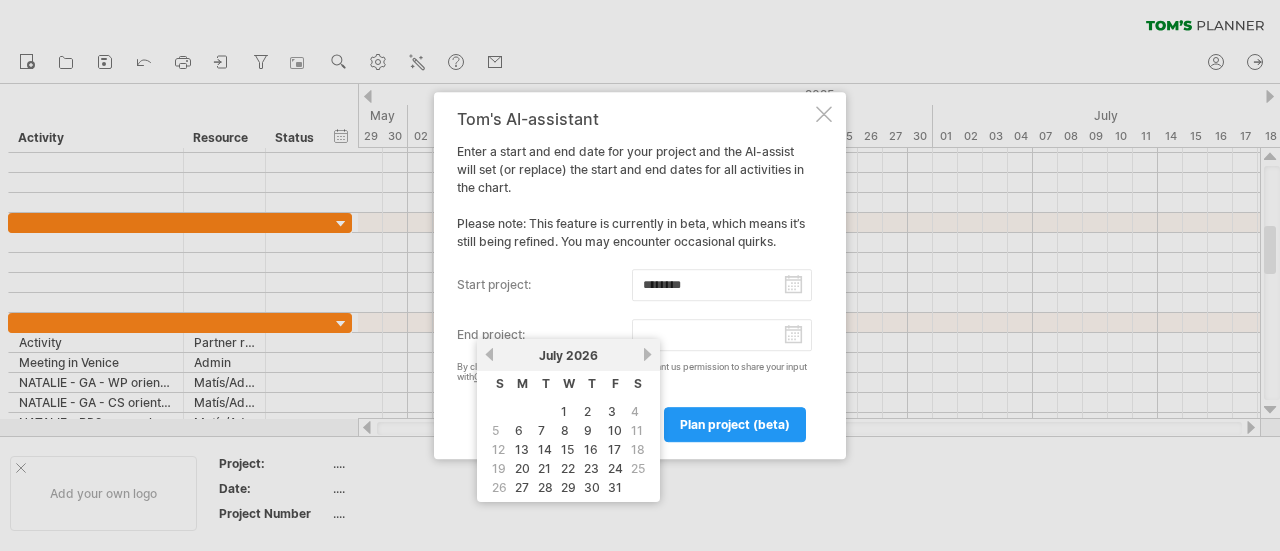 click on "next" at bounding box center (647, 354) 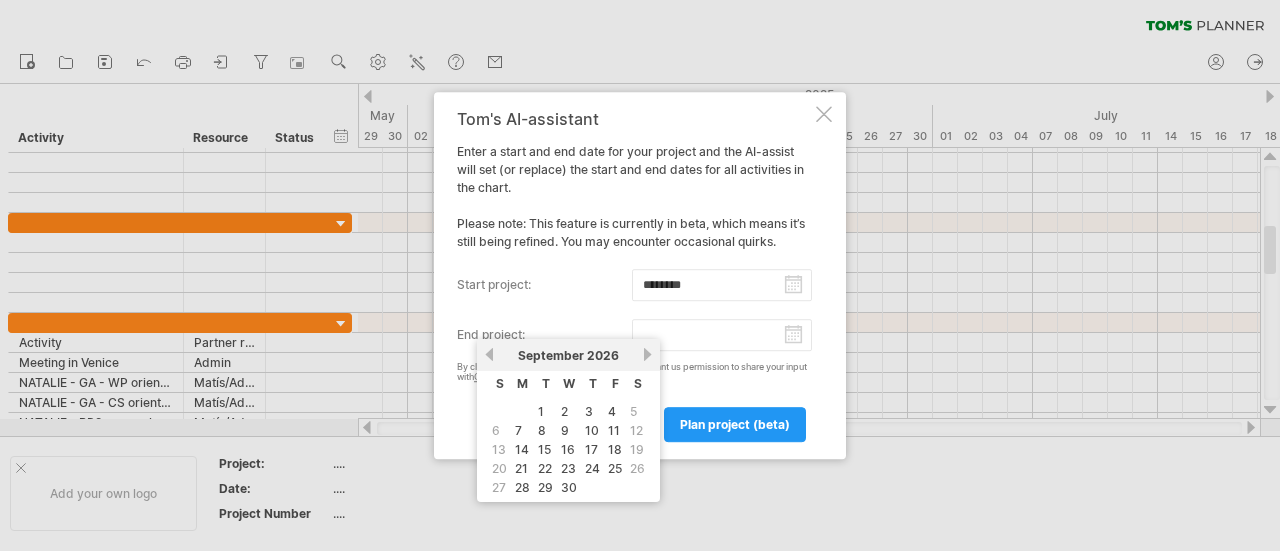 click on "next" at bounding box center (647, 354) 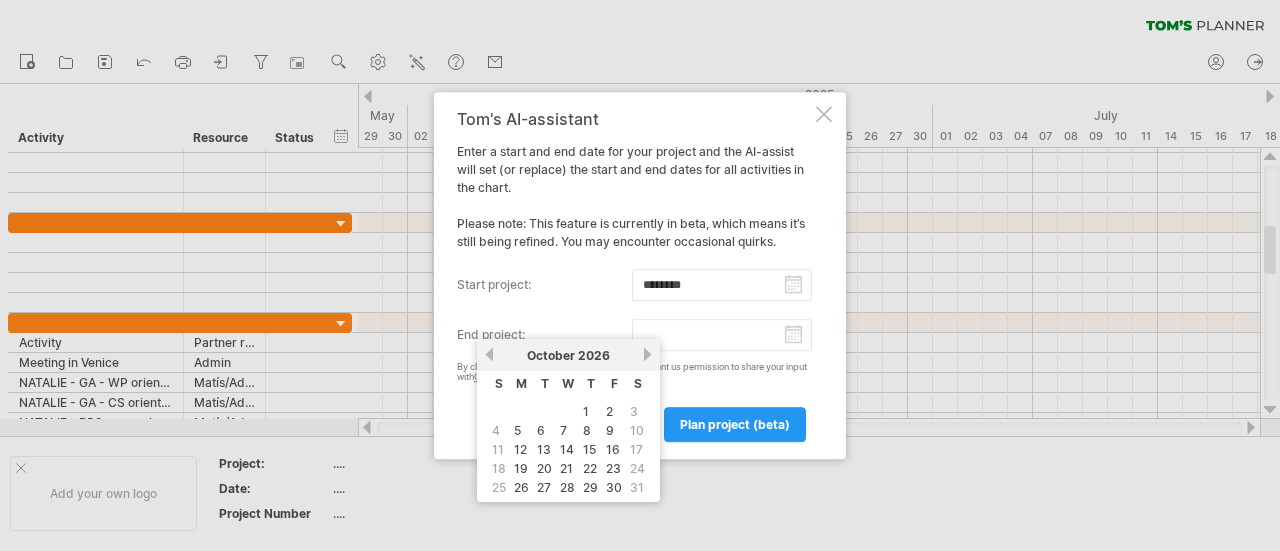 click on "next" at bounding box center (647, 354) 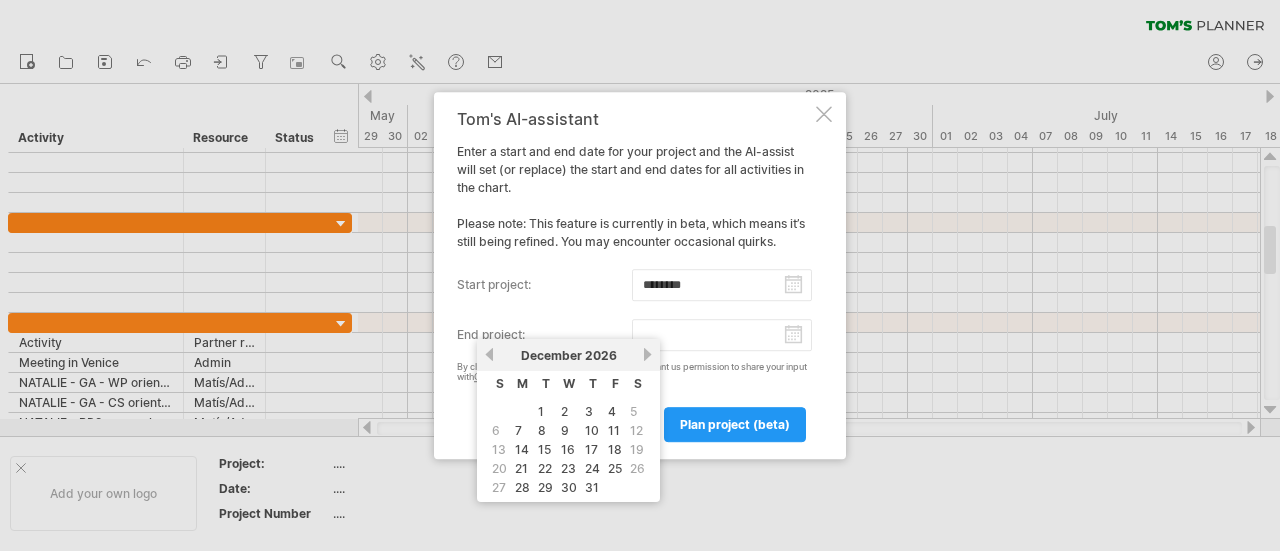 click on "next" at bounding box center (647, 354) 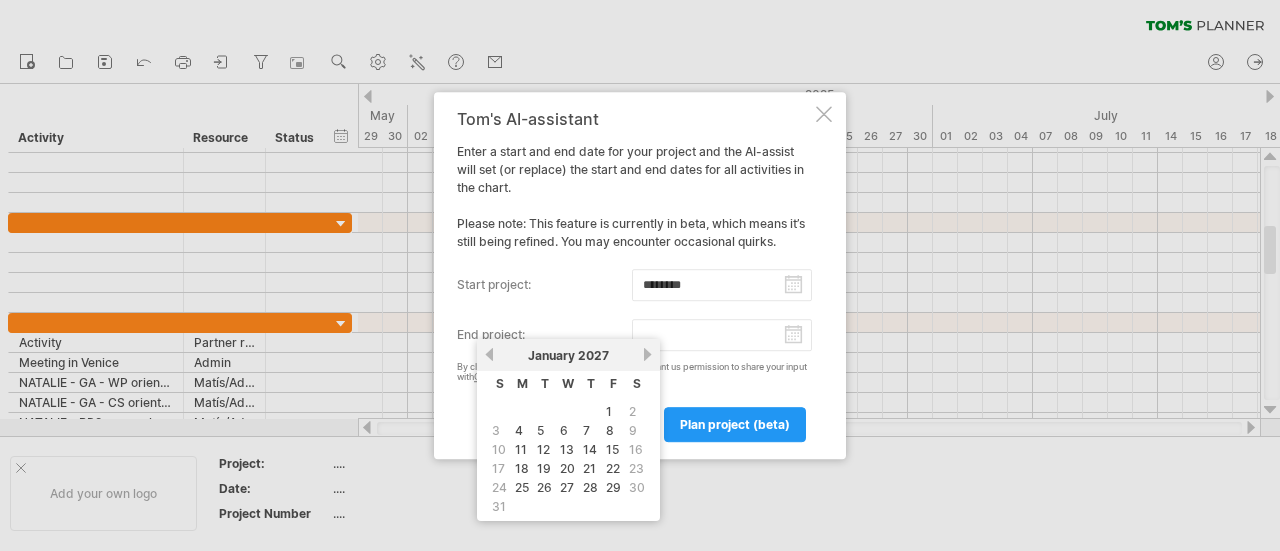 click on "next" at bounding box center (647, 354) 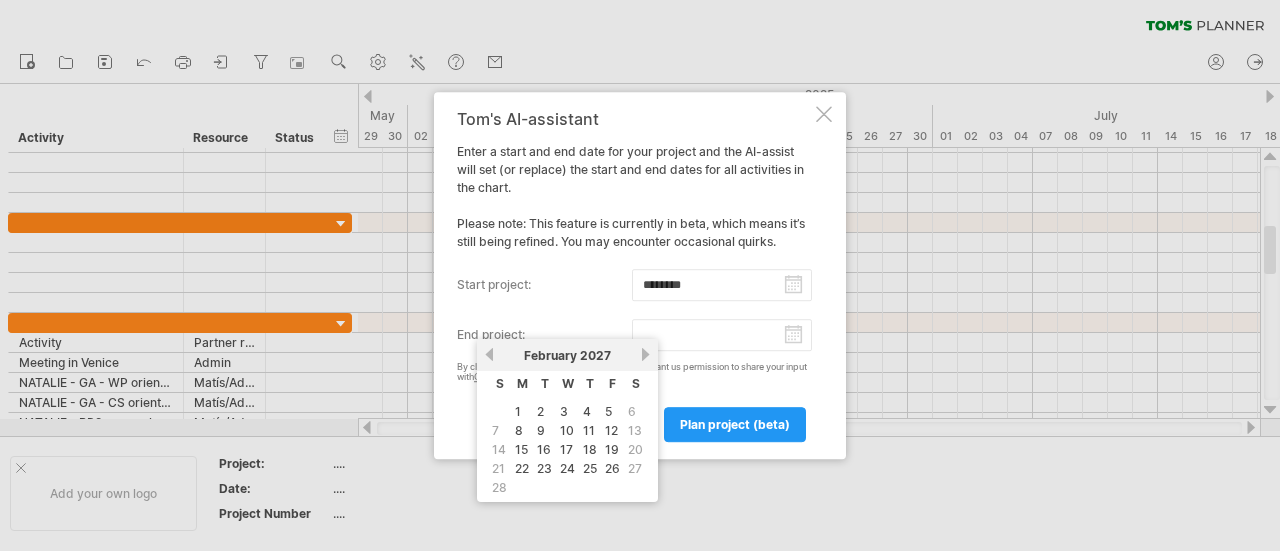 click on "next" at bounding box center (645, 354) 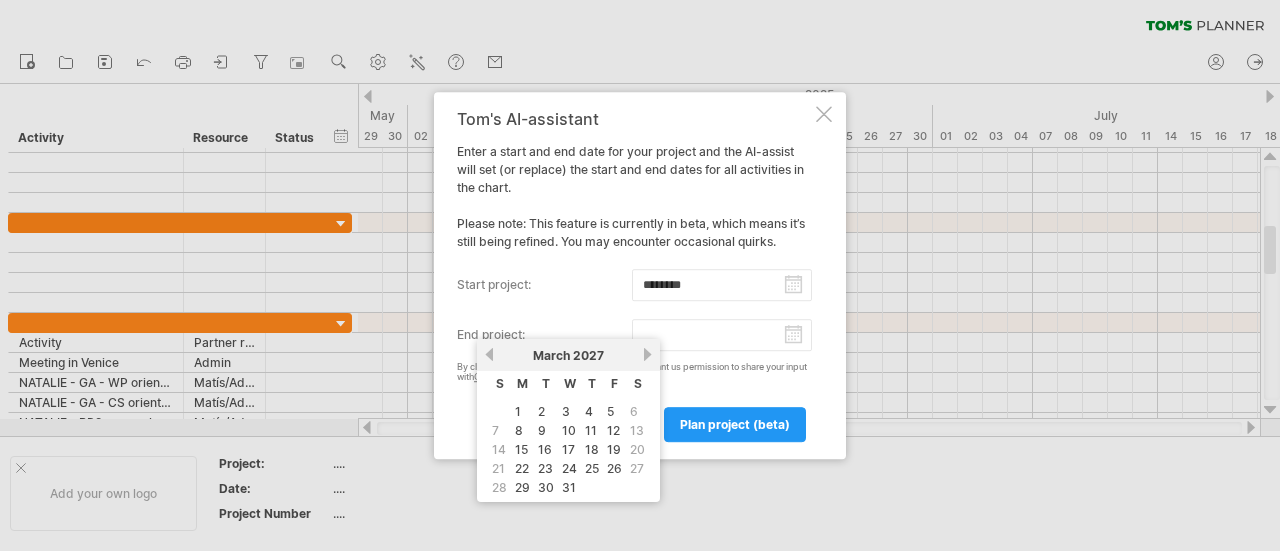 click on "next" at bounding box center [647, 354] 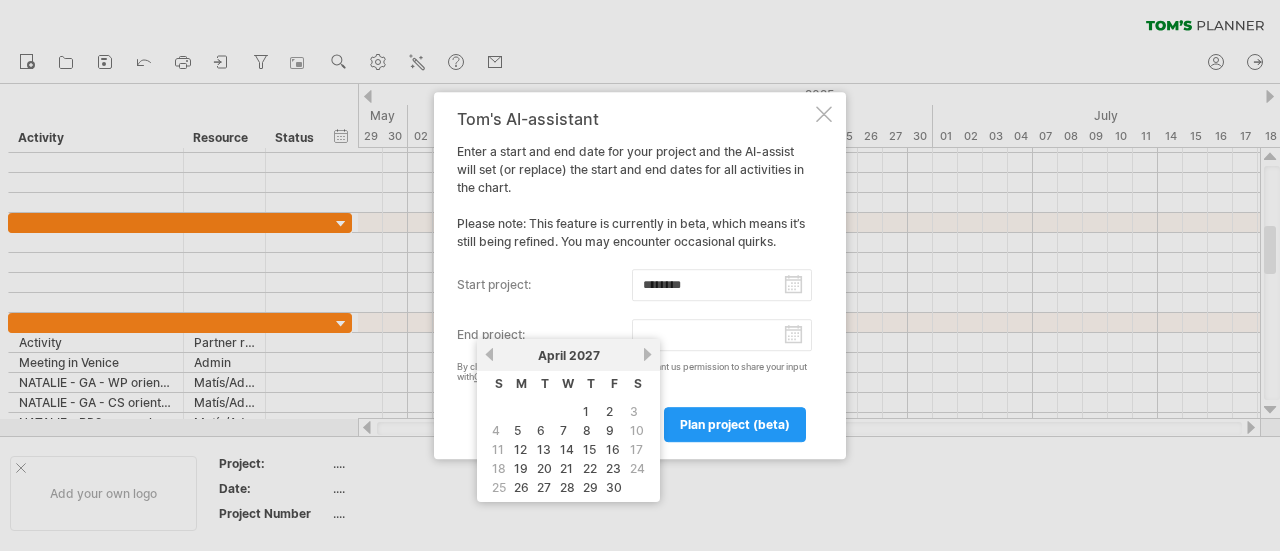 click on "next" at bounding box center (647, 354) 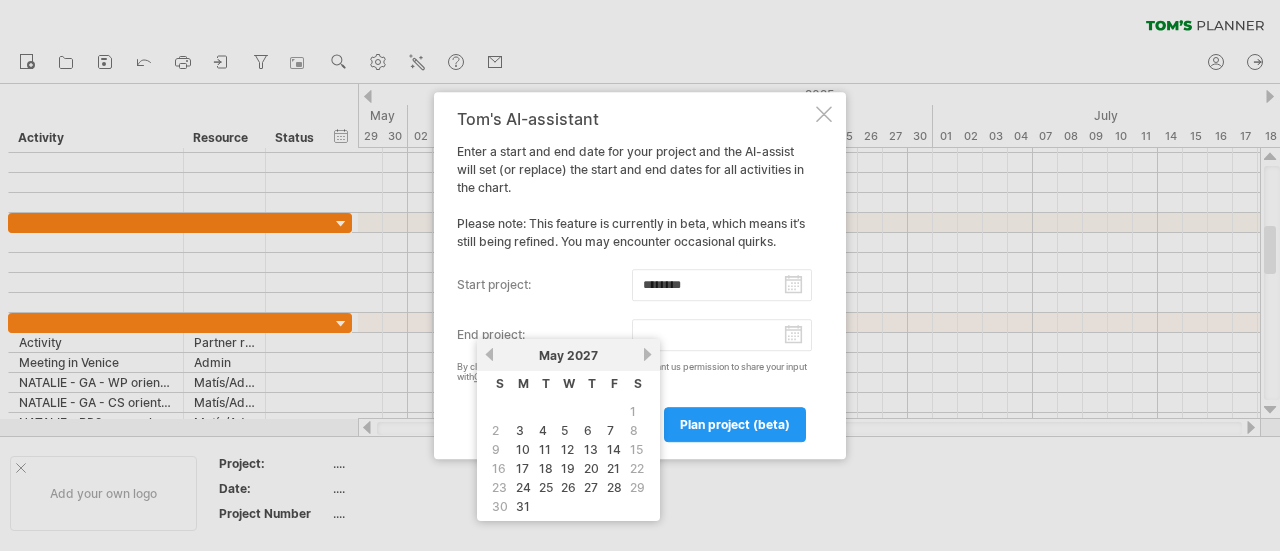 click on "next" at bounding box center [647, 354] 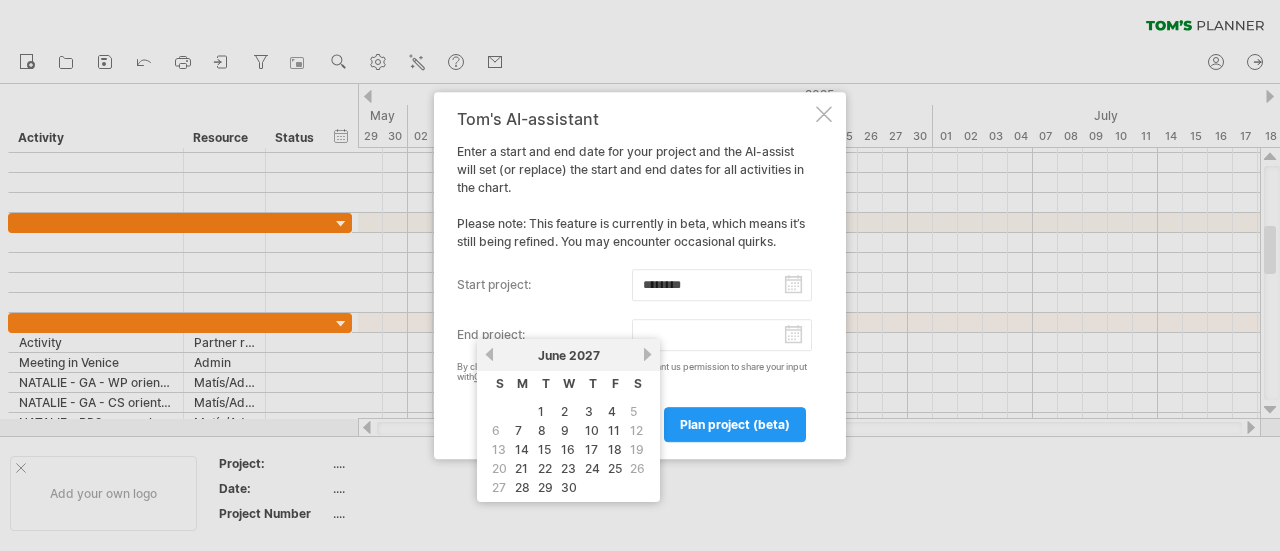 click on "next" at bounding box center [647, 354] 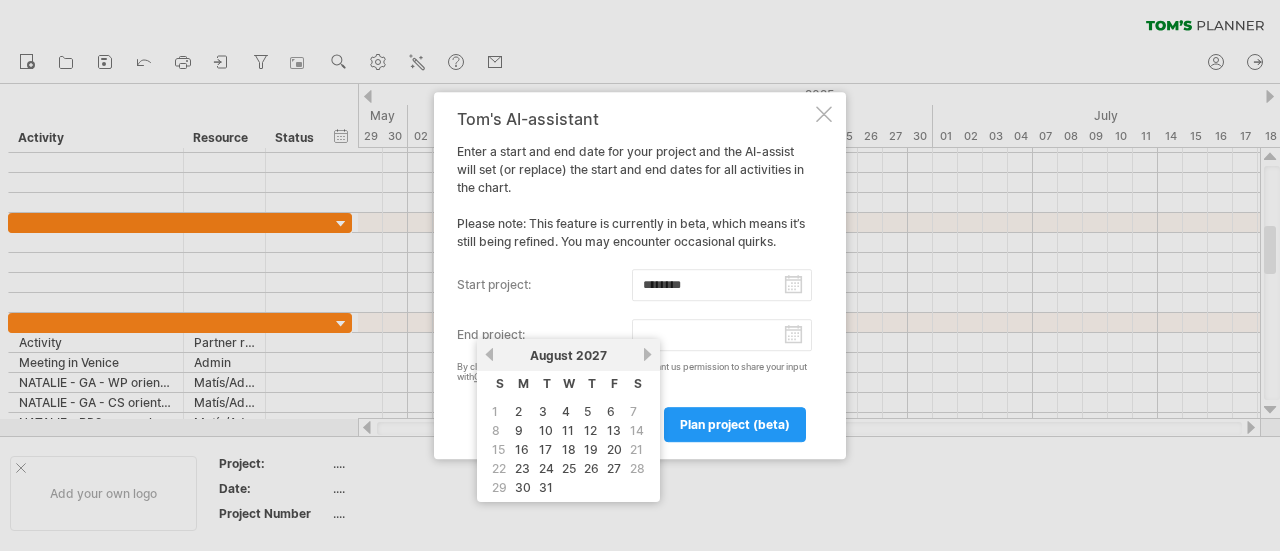 click on "next" at bounding box center (647, 354) 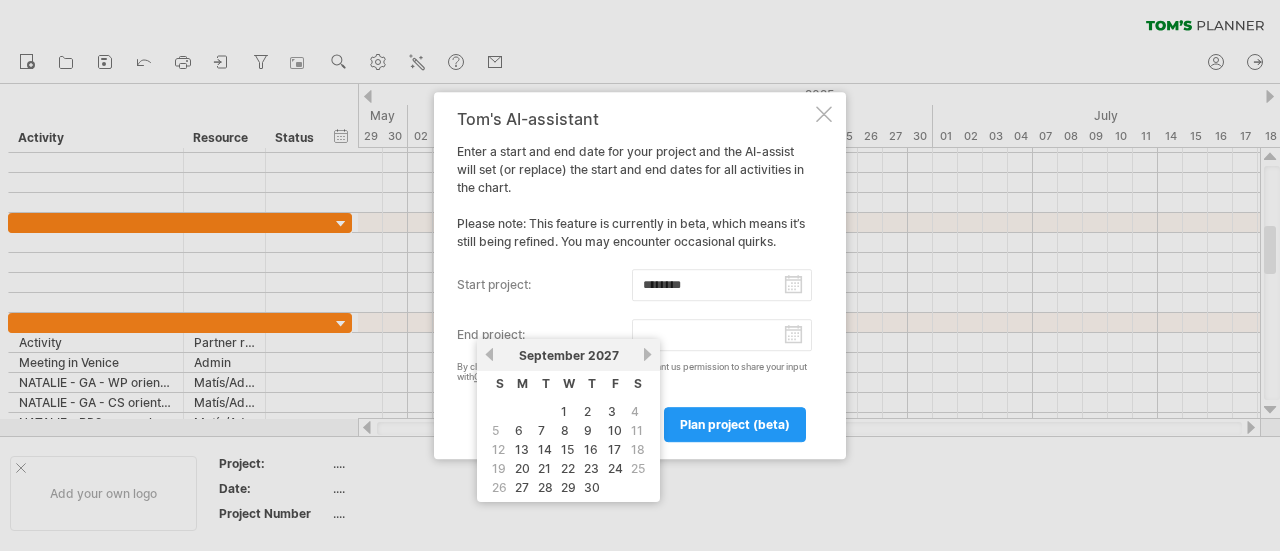 click on "next" at bounding box center (647, 354) 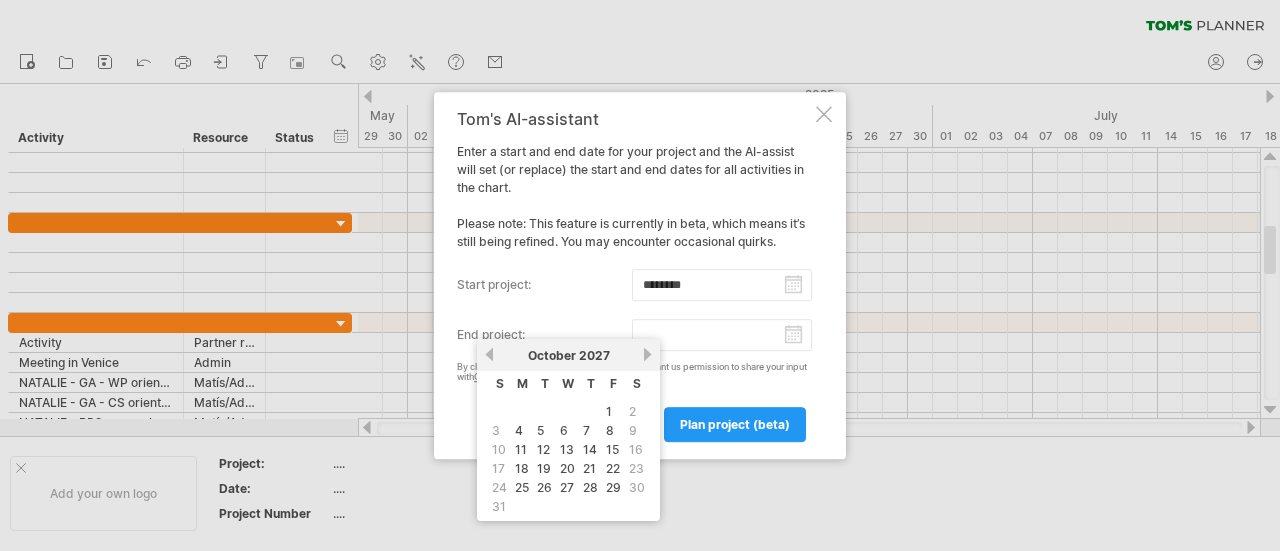 click on "next" at bounding box center [647, 354] 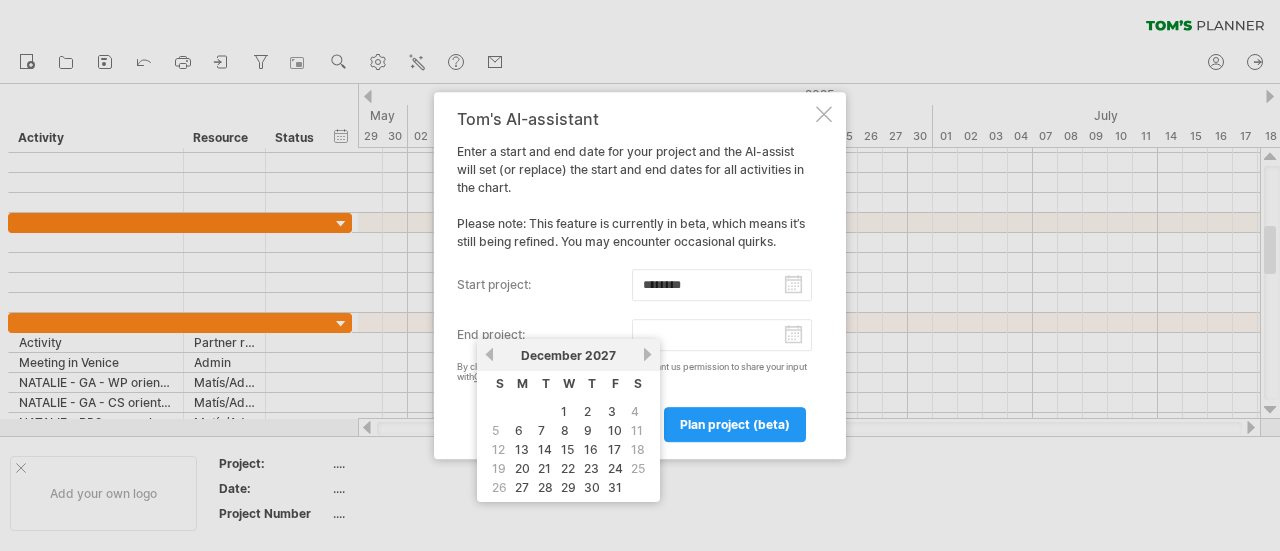 click on "next" at bounding box center [647, 354] 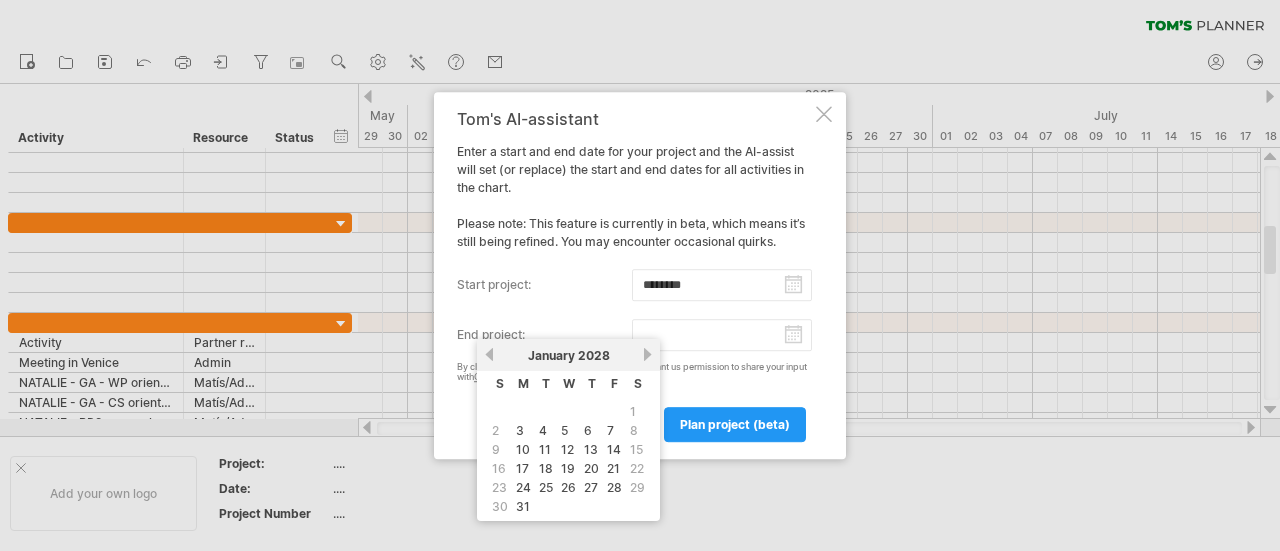 click on "next" at bounding box center [647, 354] 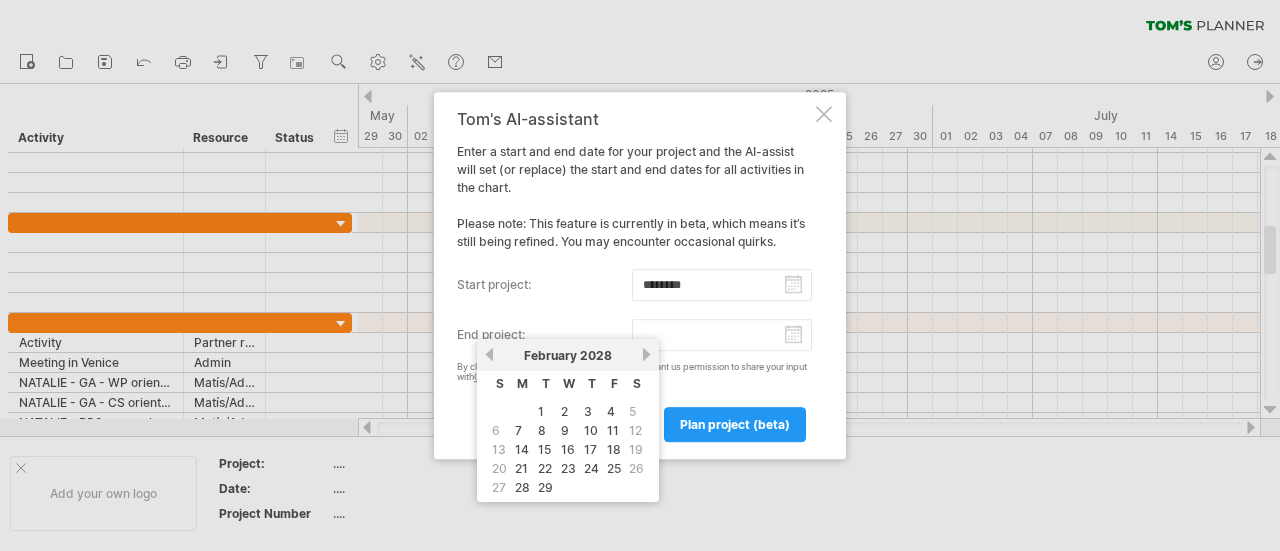 click on "next" at bounding box center [646, 354] 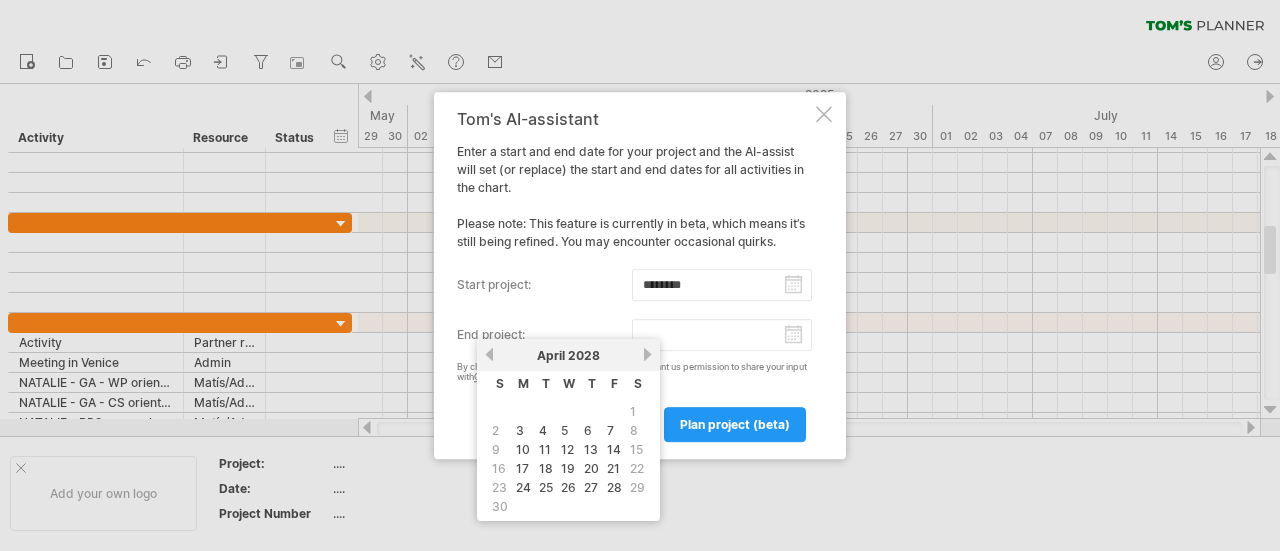 click on "next" at bounding box center [647, 354] 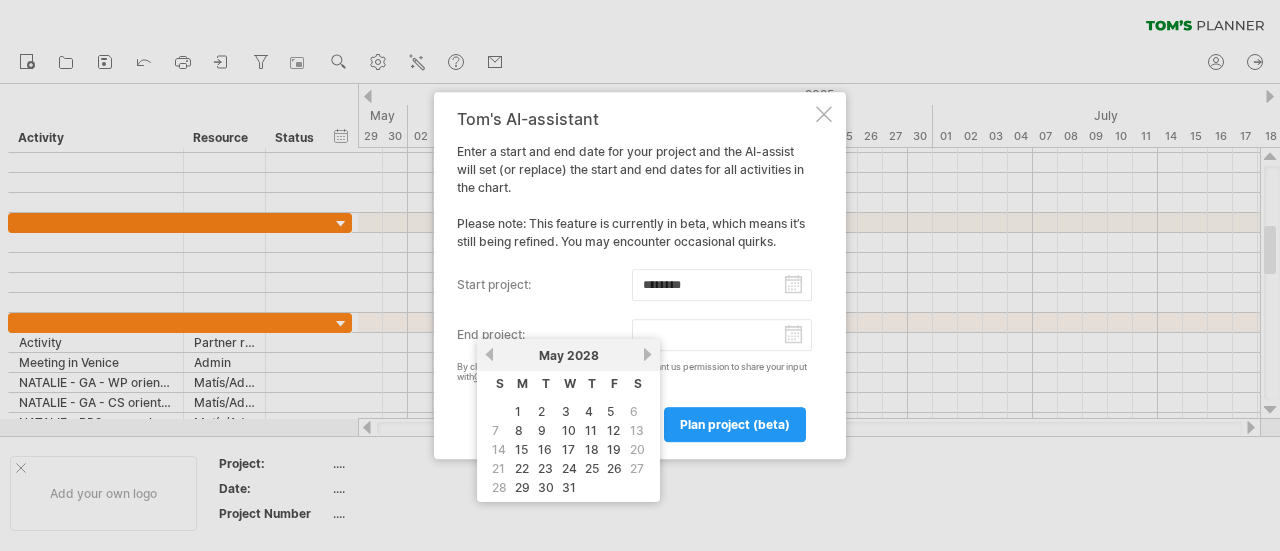 click on "next" at bounding box center [647, 354] 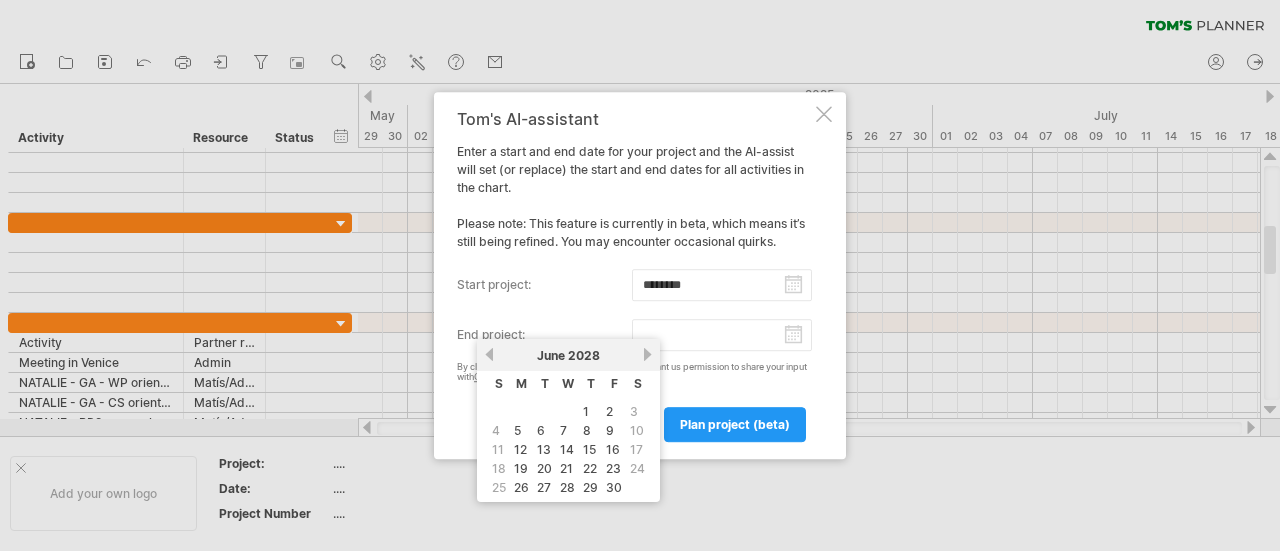 click on "next" at bounding box center [647, 354] 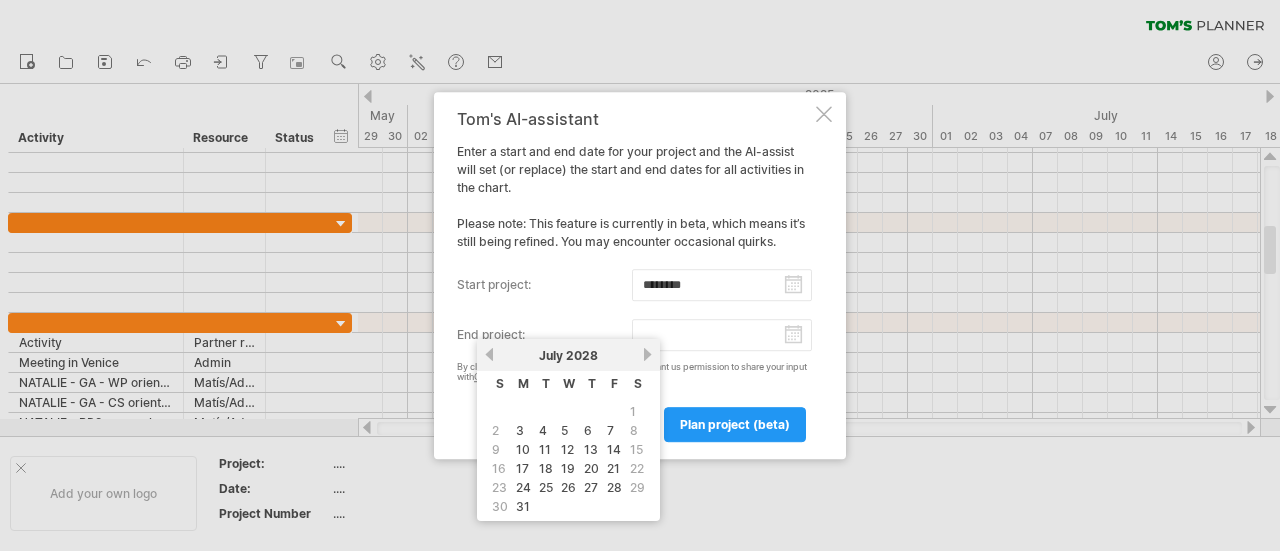 click on "next" at bounding box center [647, 354] 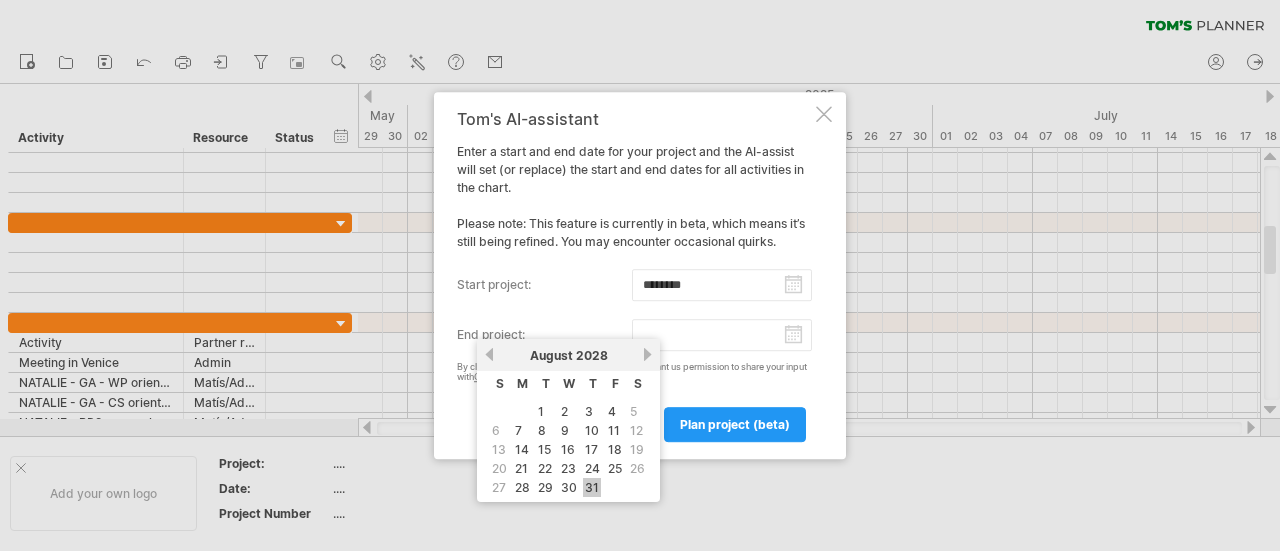 click on "31" at bounding box center [592, 487] 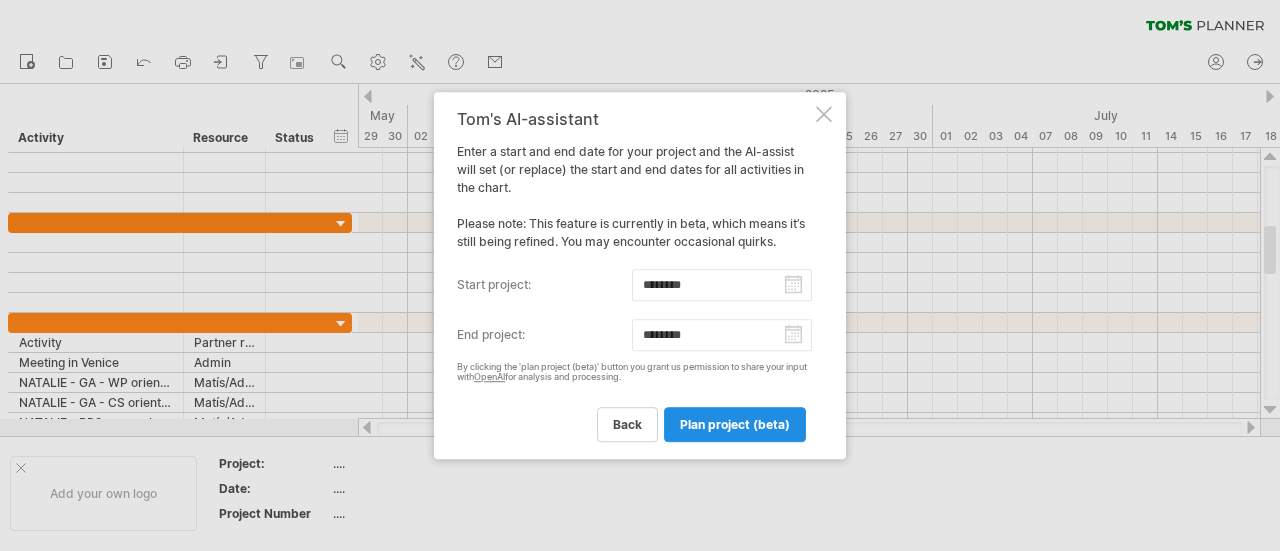 click on "plan project (beta)" at bounding box center (735, 424) 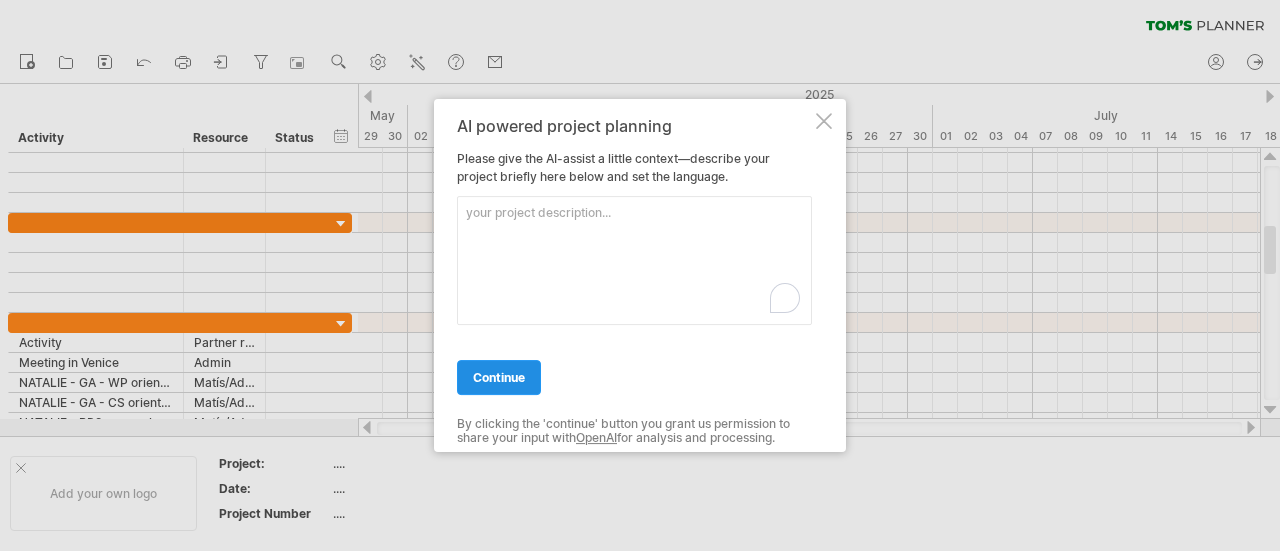 click on "continue" at bounding box center (499, 377) 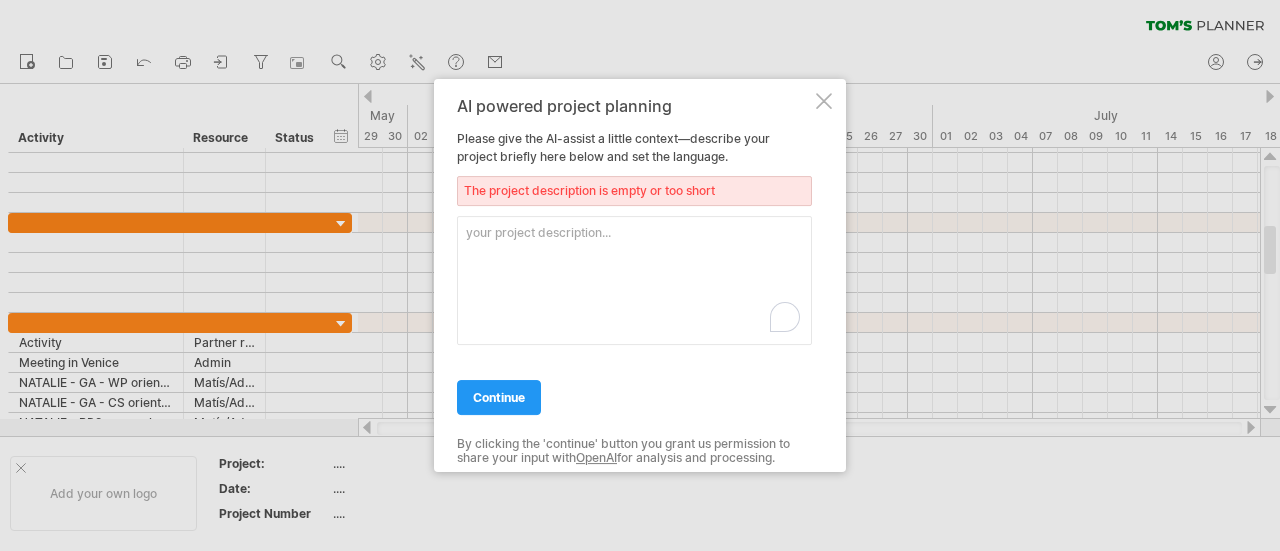 click at bounding box center [634, 280] 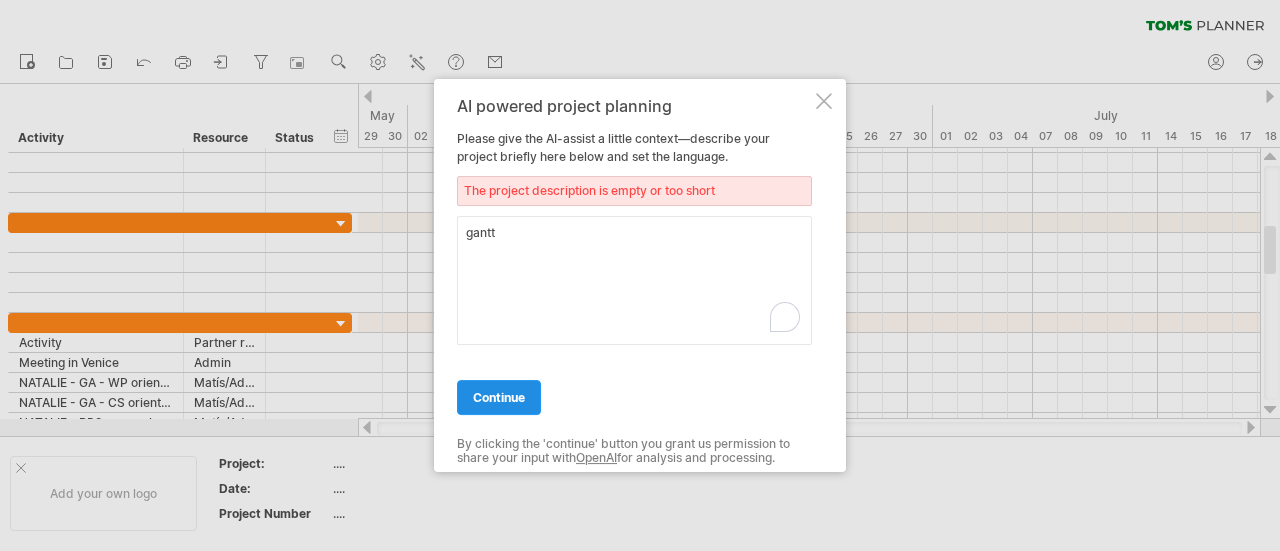 type on "gantt" 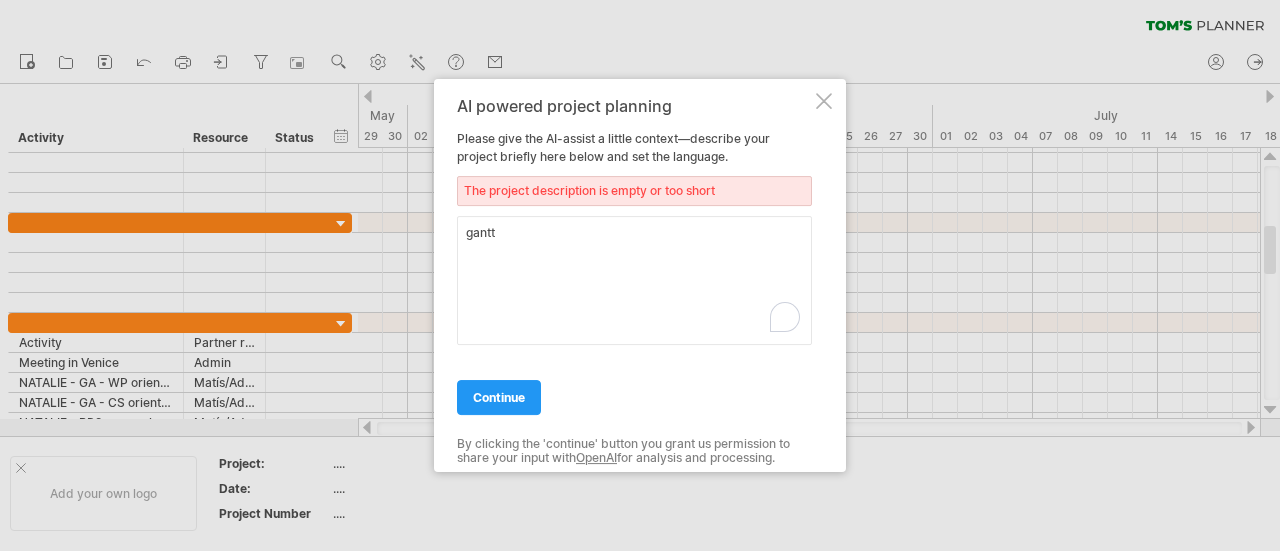 click on "AI powered project planning Please give the AI-assist a little context—describe your project briefly here below and set the language. The project description is empty or too short gantt continue By clicking the 'continue' button you grant us permission to share your input with  OpenAI  for analysis and processing." at bounding box center [640, 276] 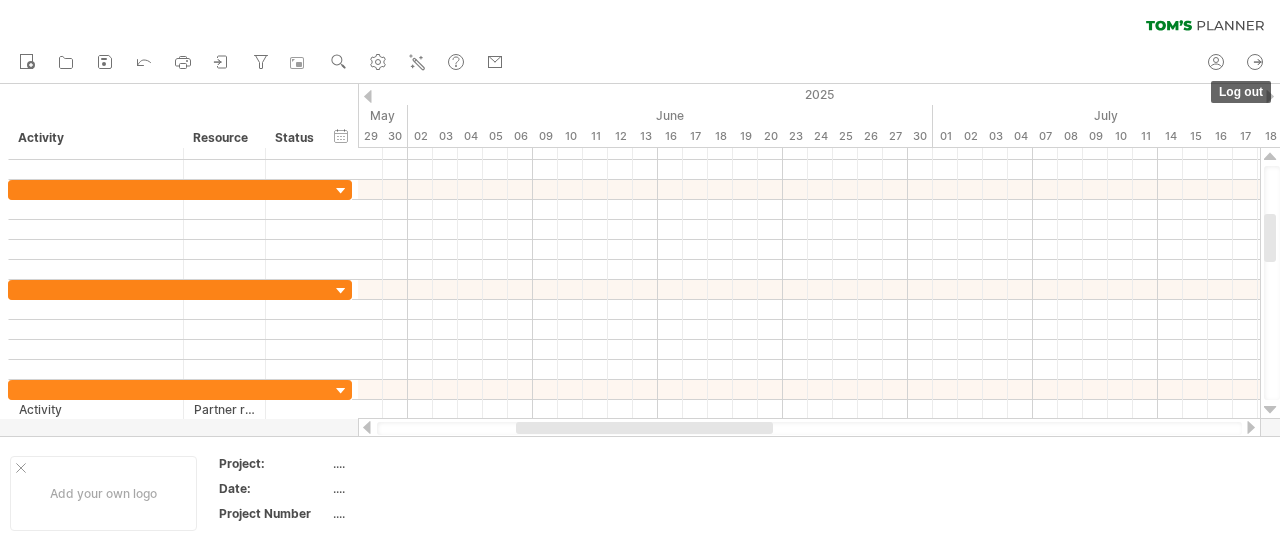 click 